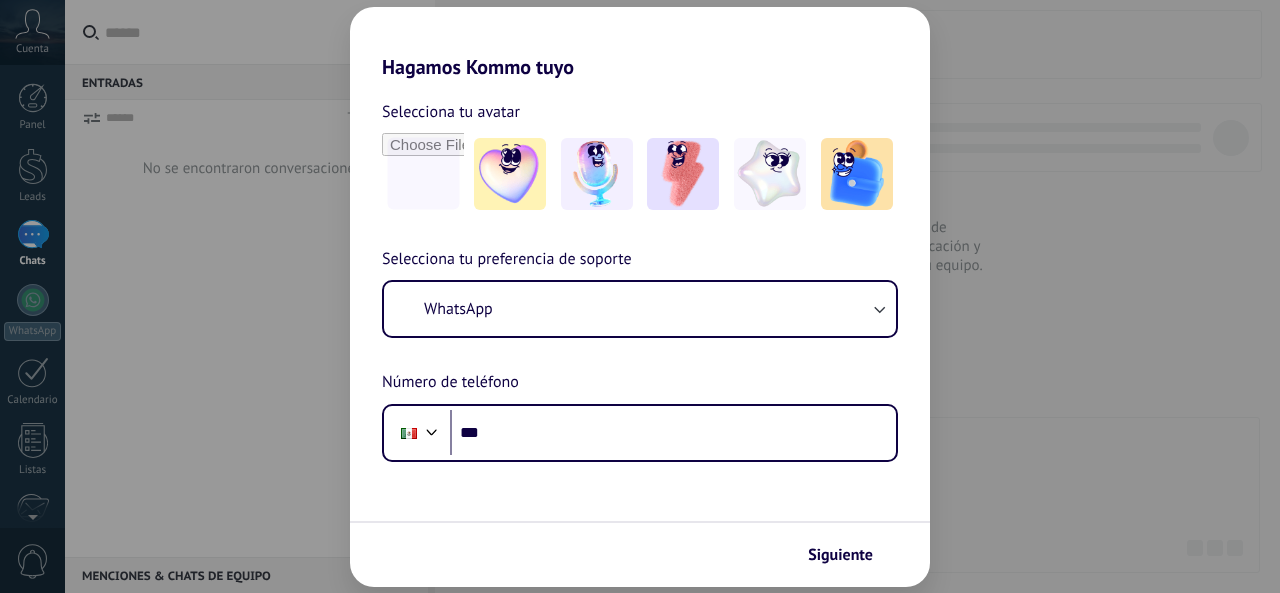 scroll, scrollTop: 0, scrollLeft: 0, axis: both 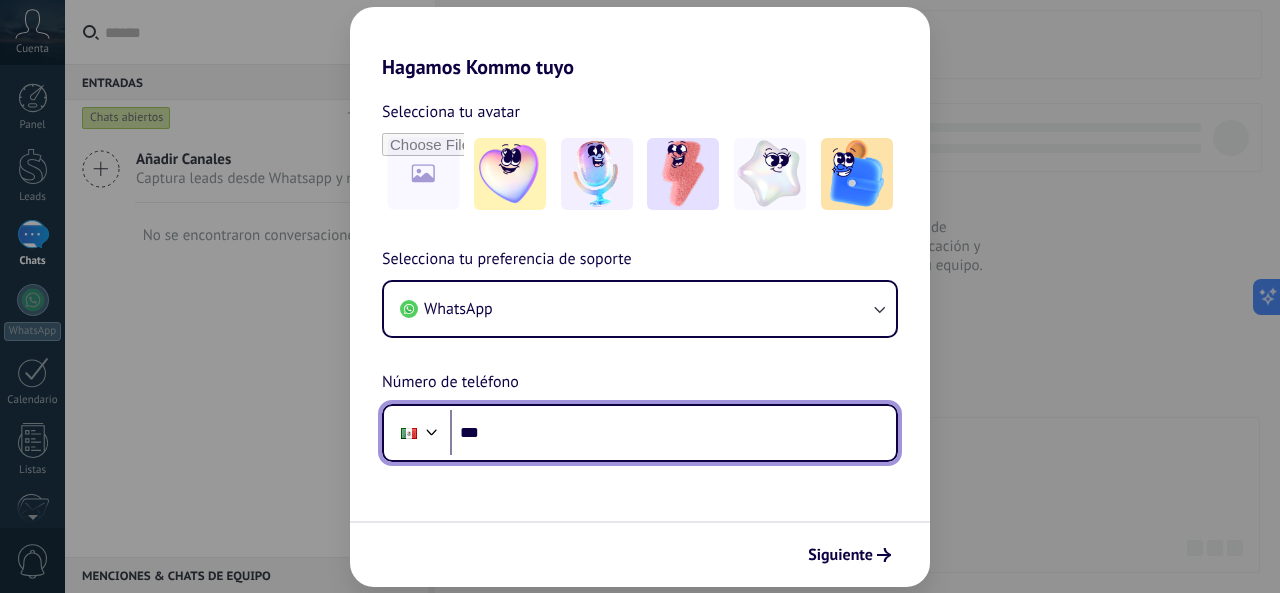 click on "***" at bounding box center [673, 433] 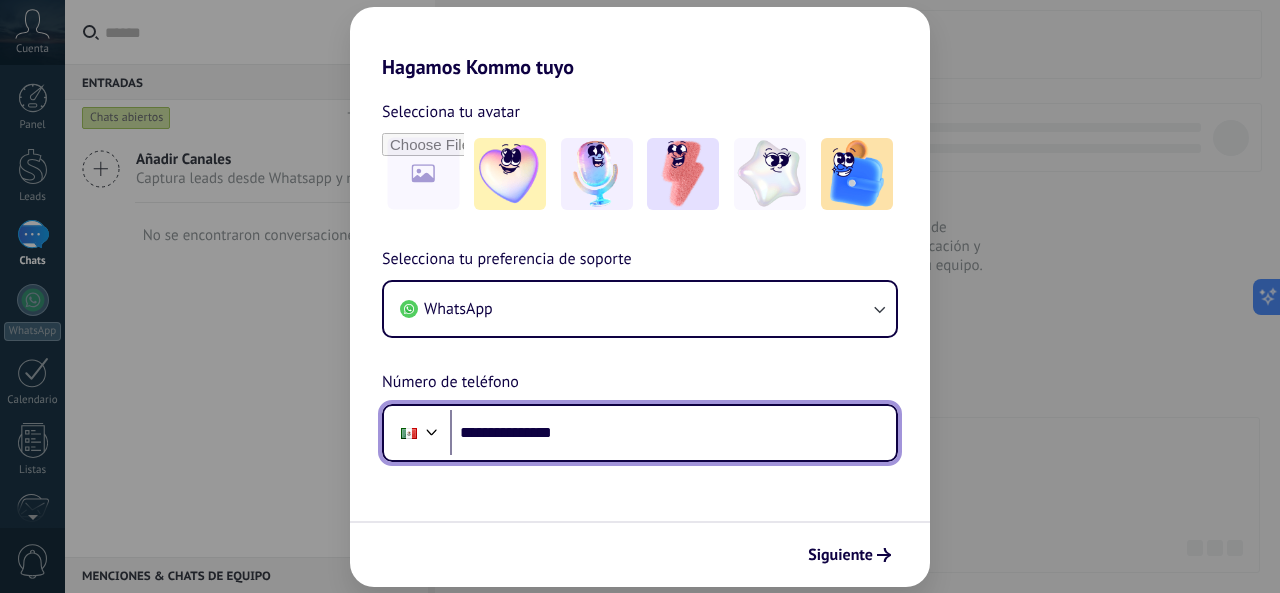 type on "**********" 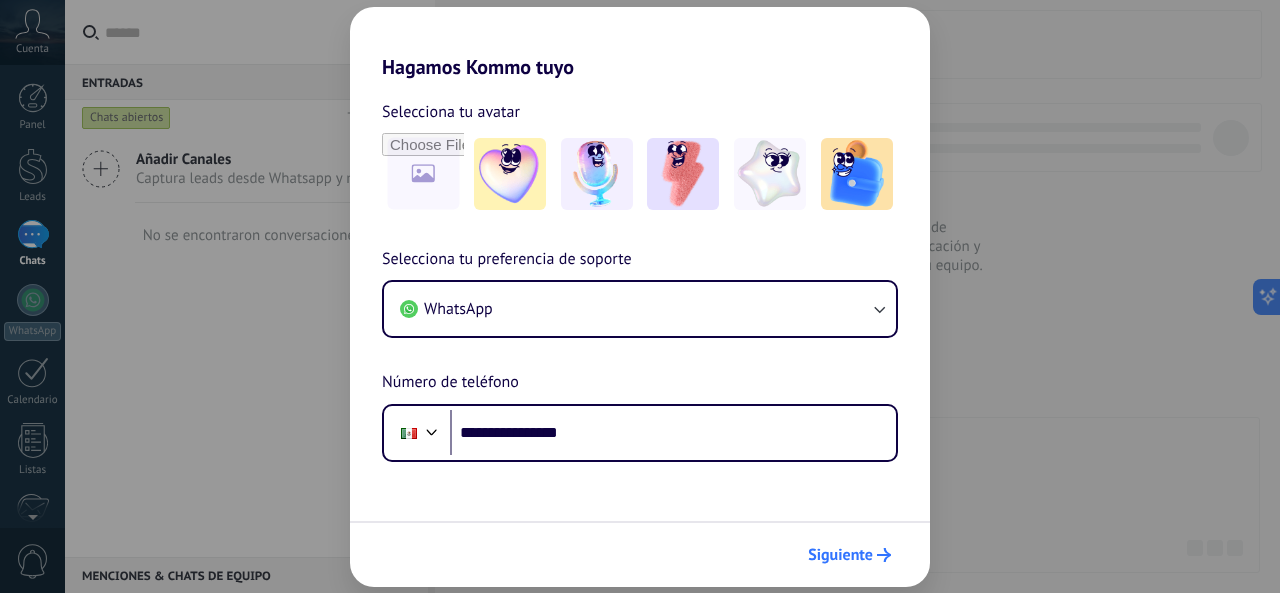 click on "Siguiente" at bounding box center (840, 555) 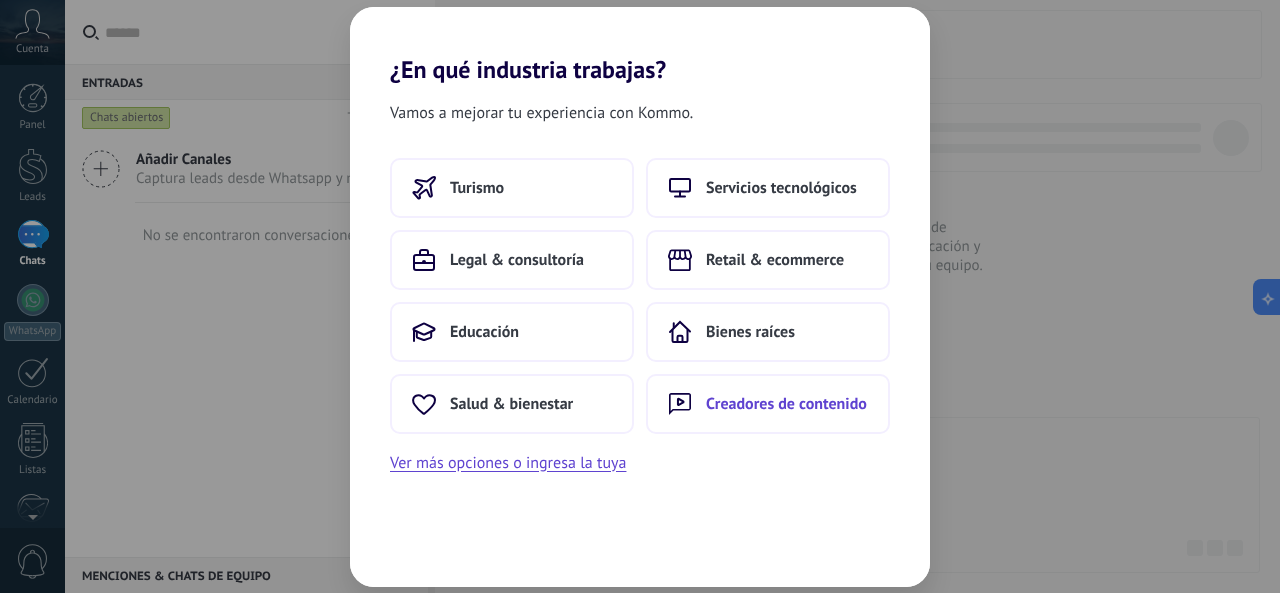 click on "Creadores de contenido" at bounding box center (768, 404) 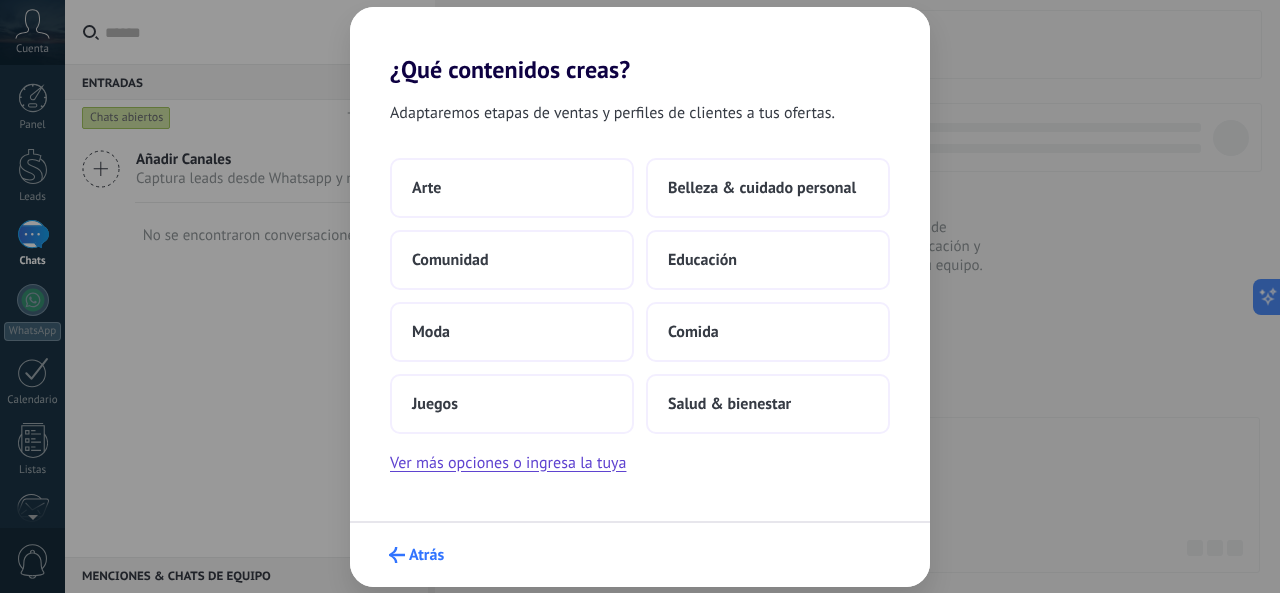 click on "Atrás" at bounding box center [426, 555] 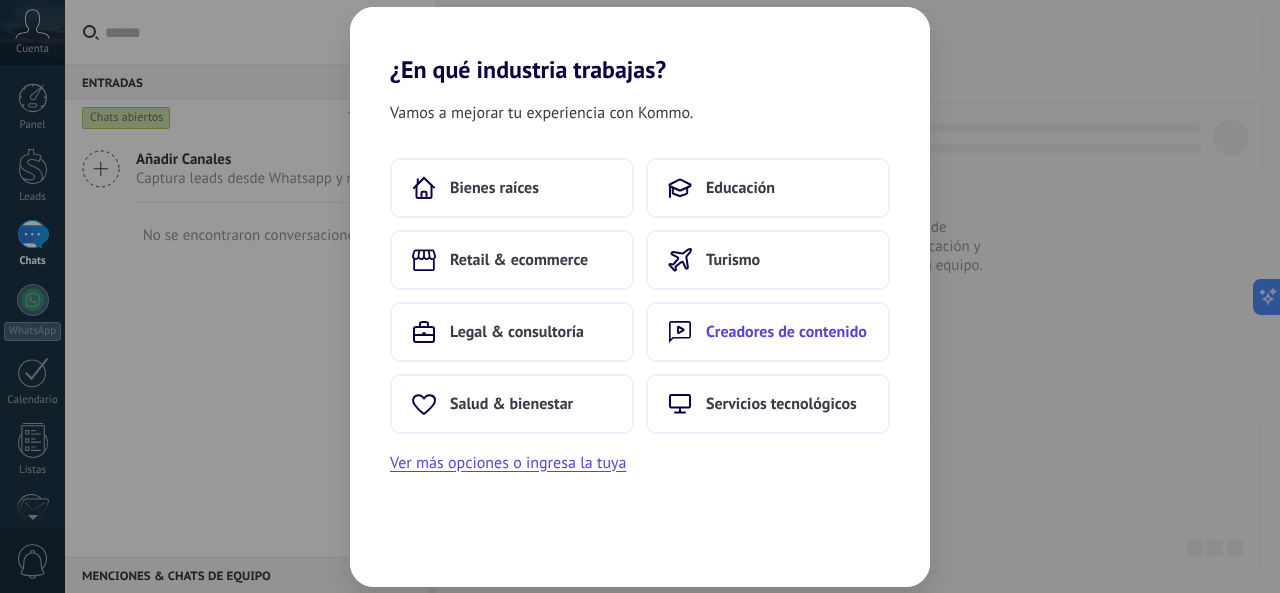 click on "Creadores de contenido" at bounding box center (786, 332) 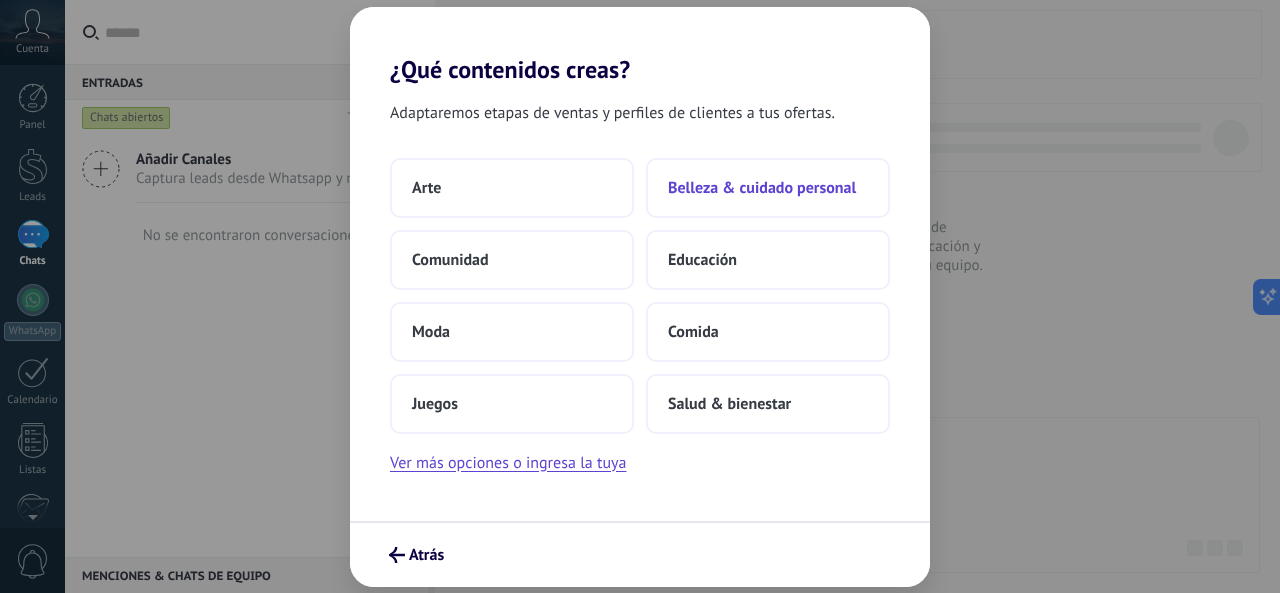 click on "Belleza & cuidado personal" at bounding box center [762, 188] 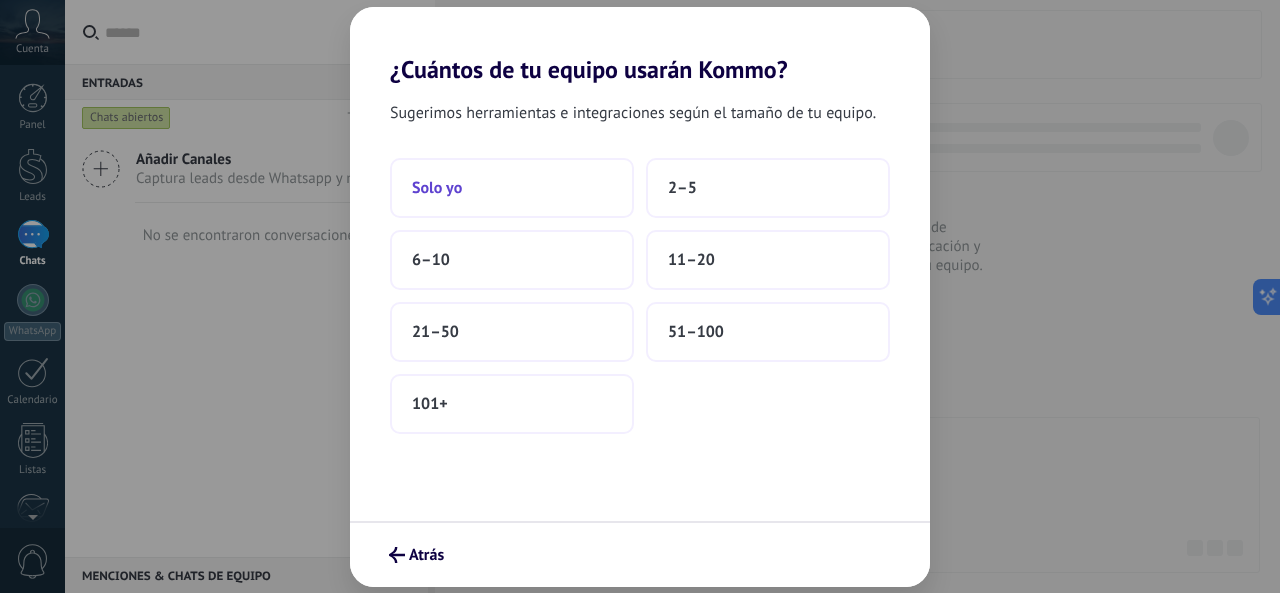 click on "Solo yo" at bounding box center [512, 188] 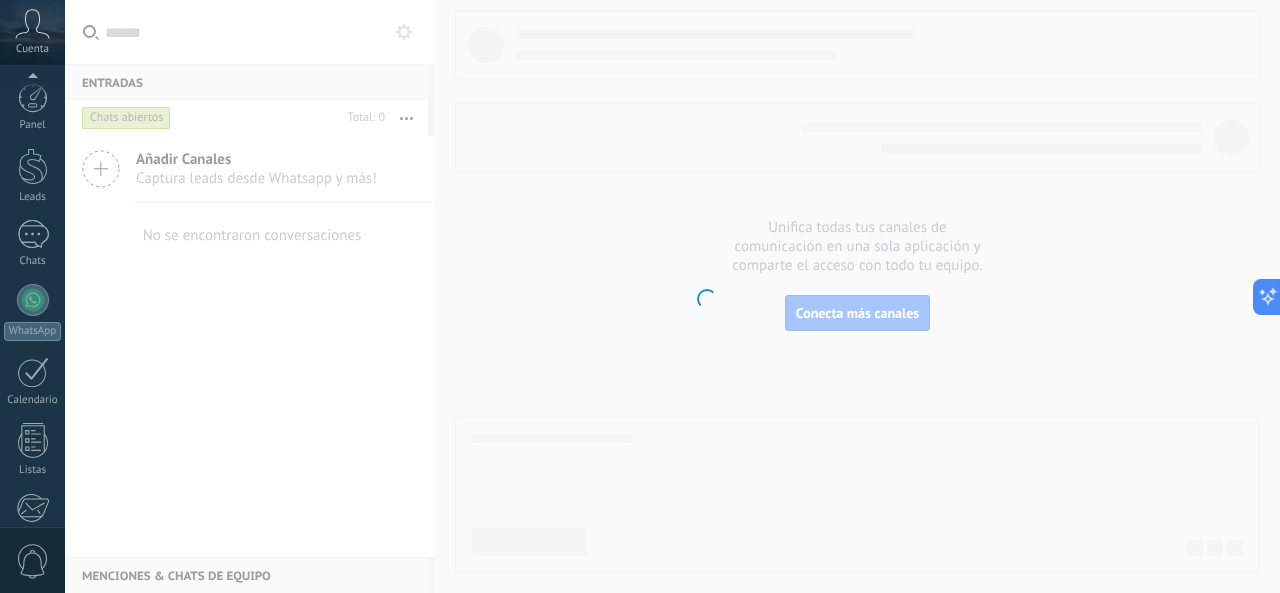 scroll, scrollTop: 239, scrollLeft: 0, axis: vertical 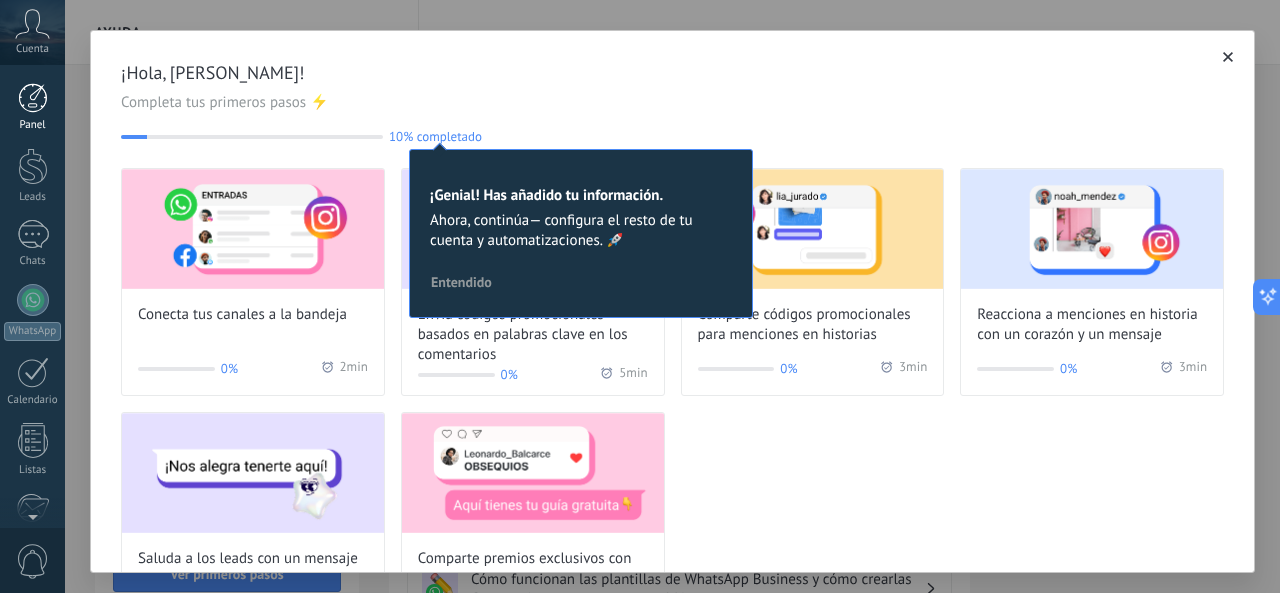 click at bounding box center [33, 98] 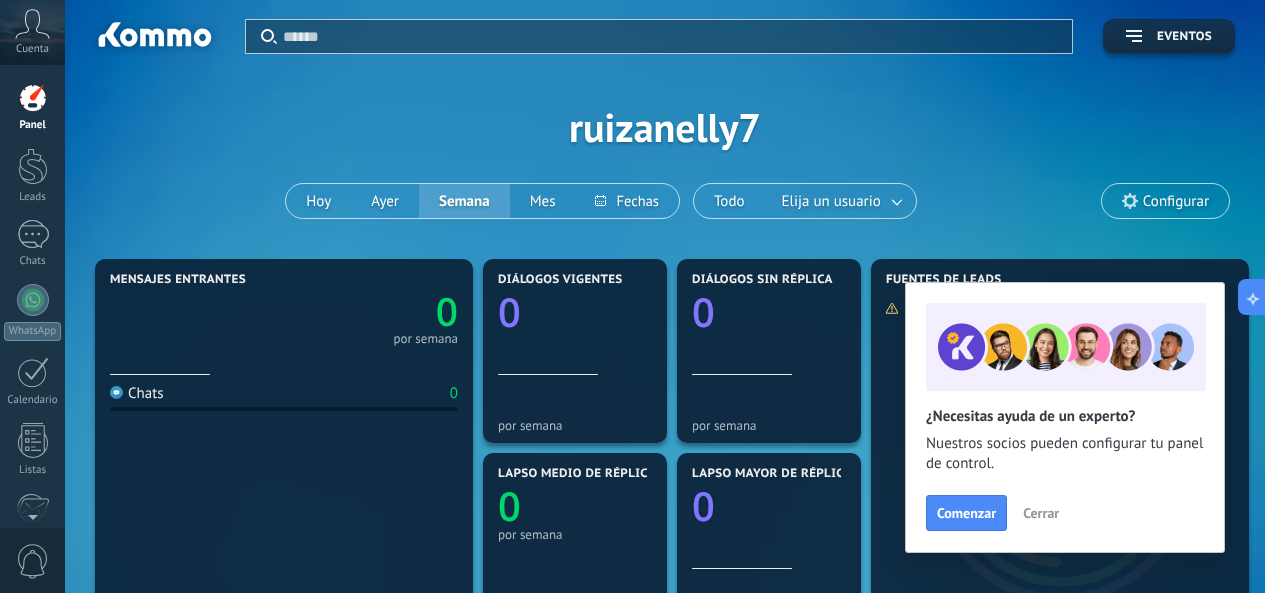click on "Cerrar" at bounding box center [1041, 513] 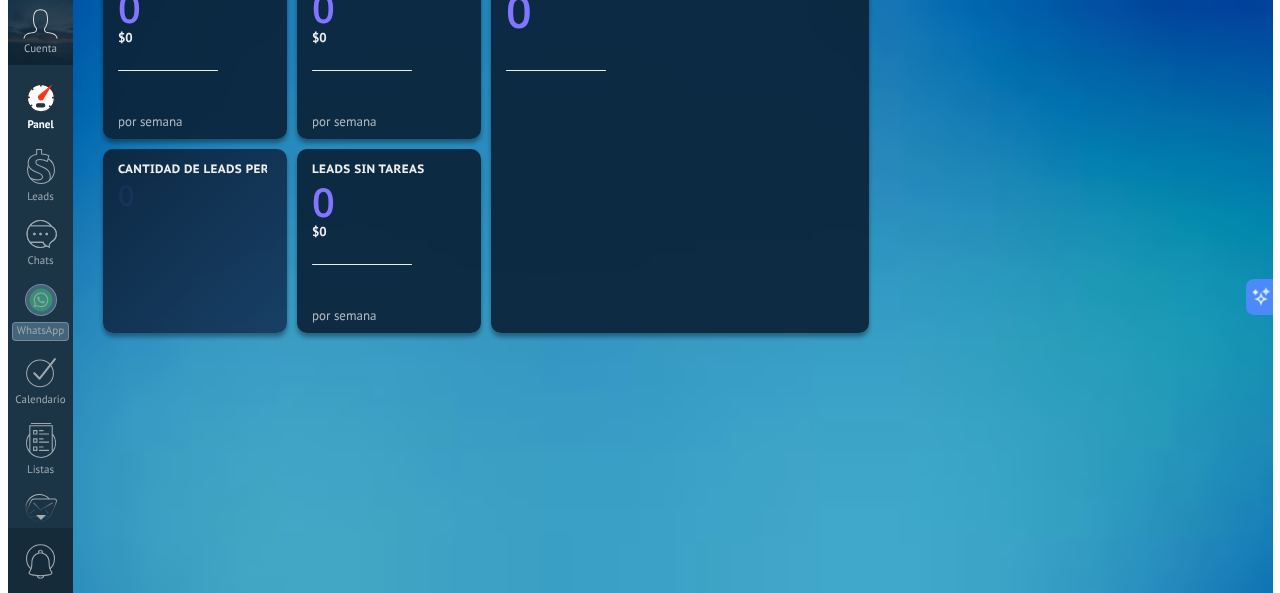 scroll, scrollTop: 0, scrollLeft: 0, axis: both 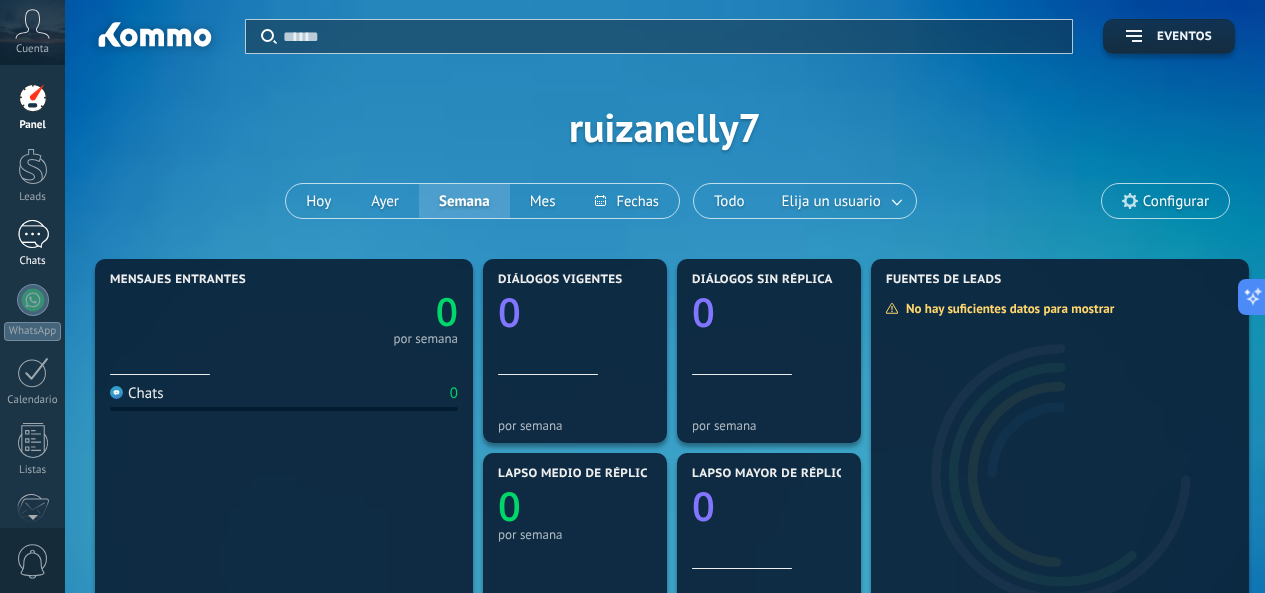 click at bounding box center (33, 234) 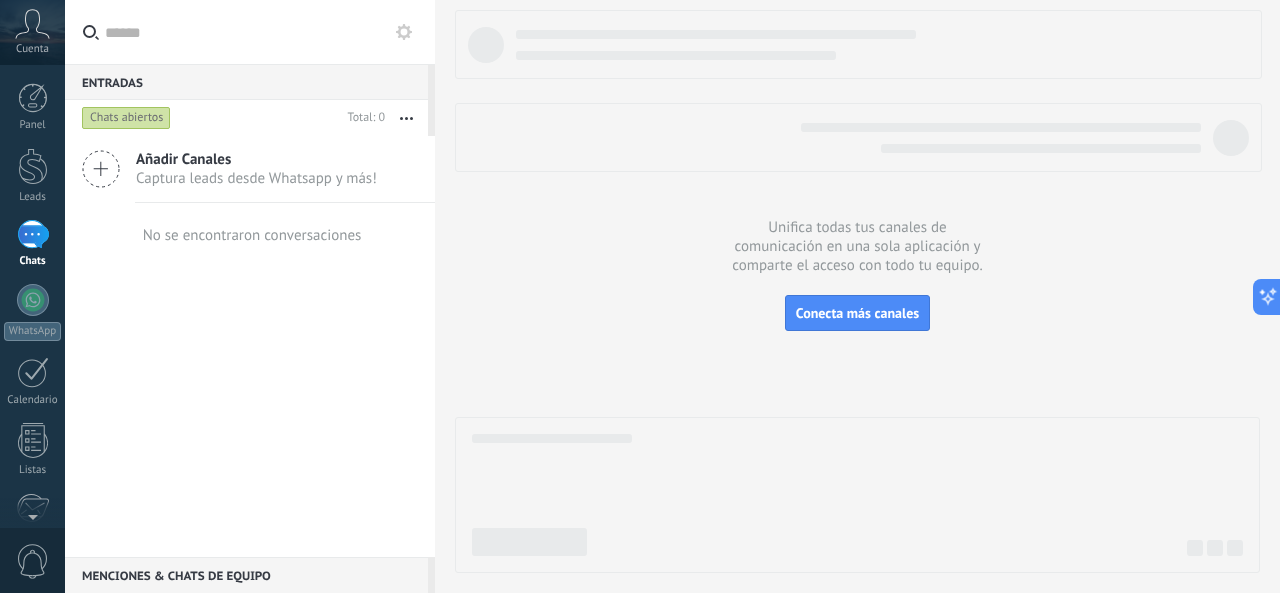 click at bounding box center [857, 291] 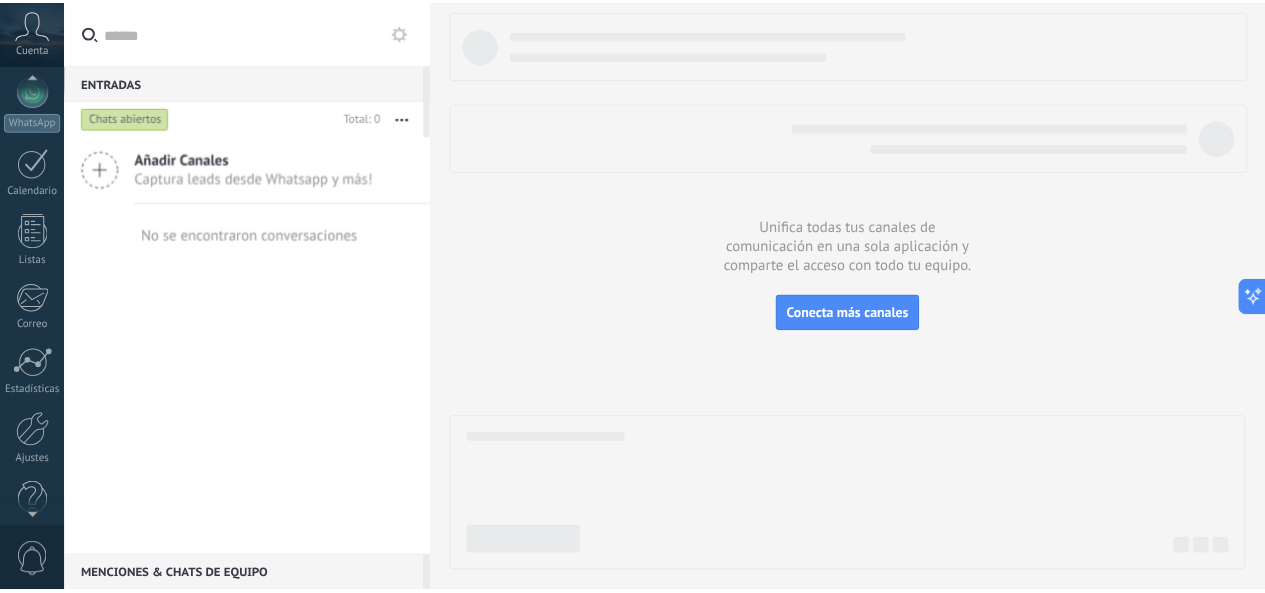 scroll, scrollTop: 239, scrollLeft: 0, axis: vertical 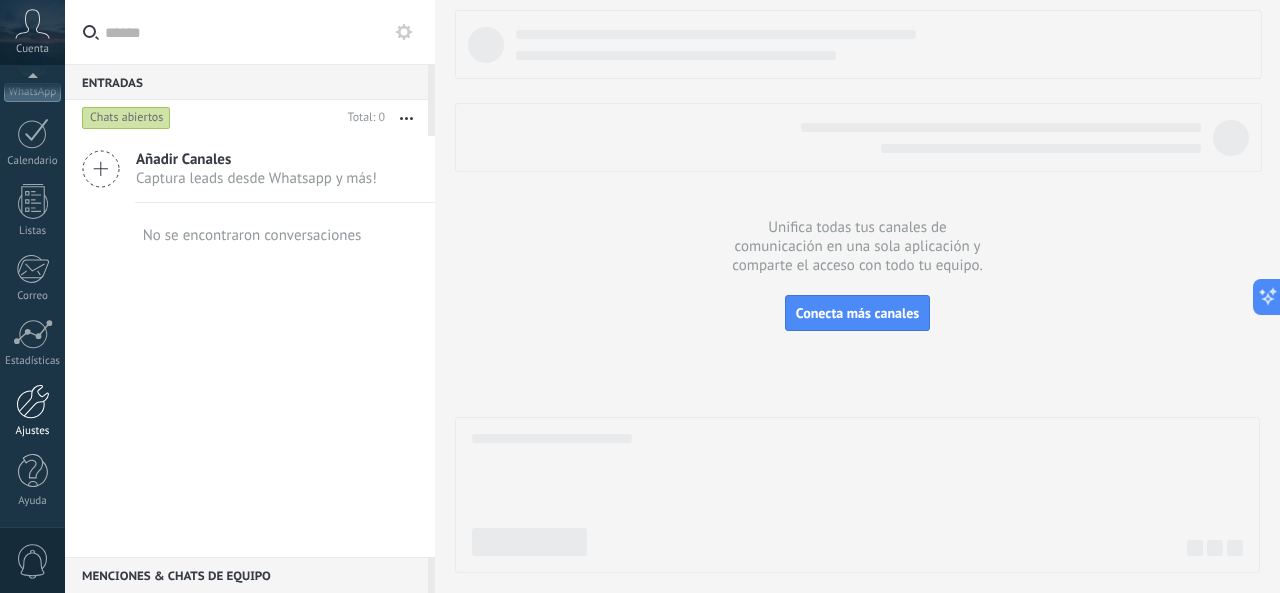 click at bounding box center (33, 401) 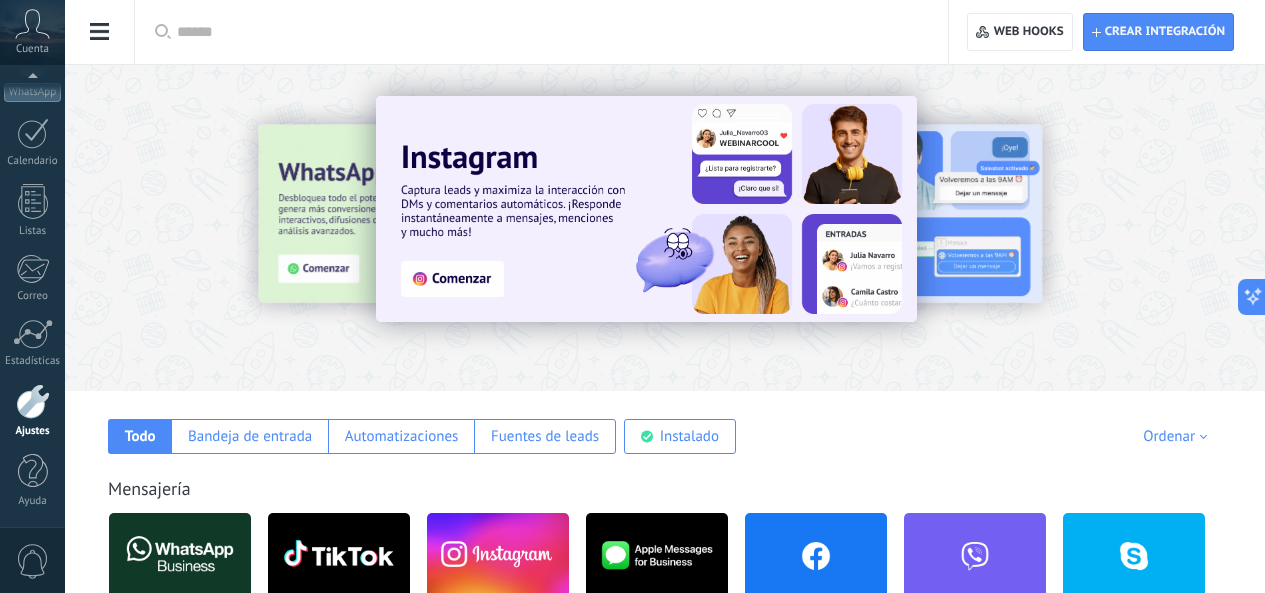 click on "Plantillas" at bounding box center [-116, 317] 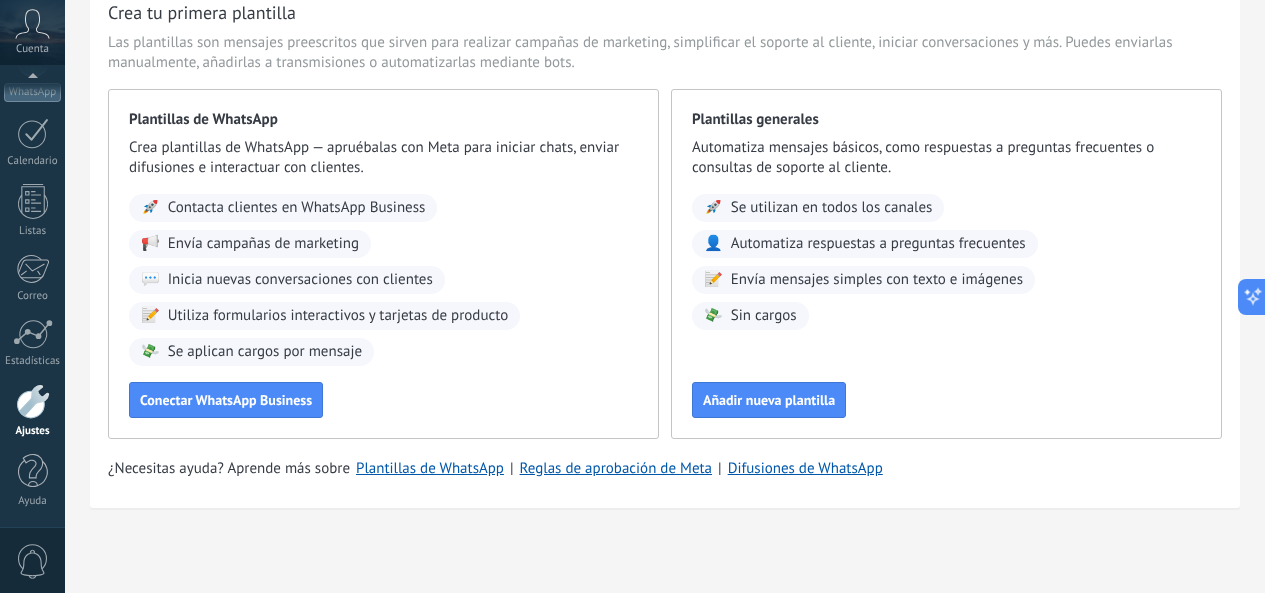 scroll, scrollTop: 0, scrollLeft: 0, axis: both 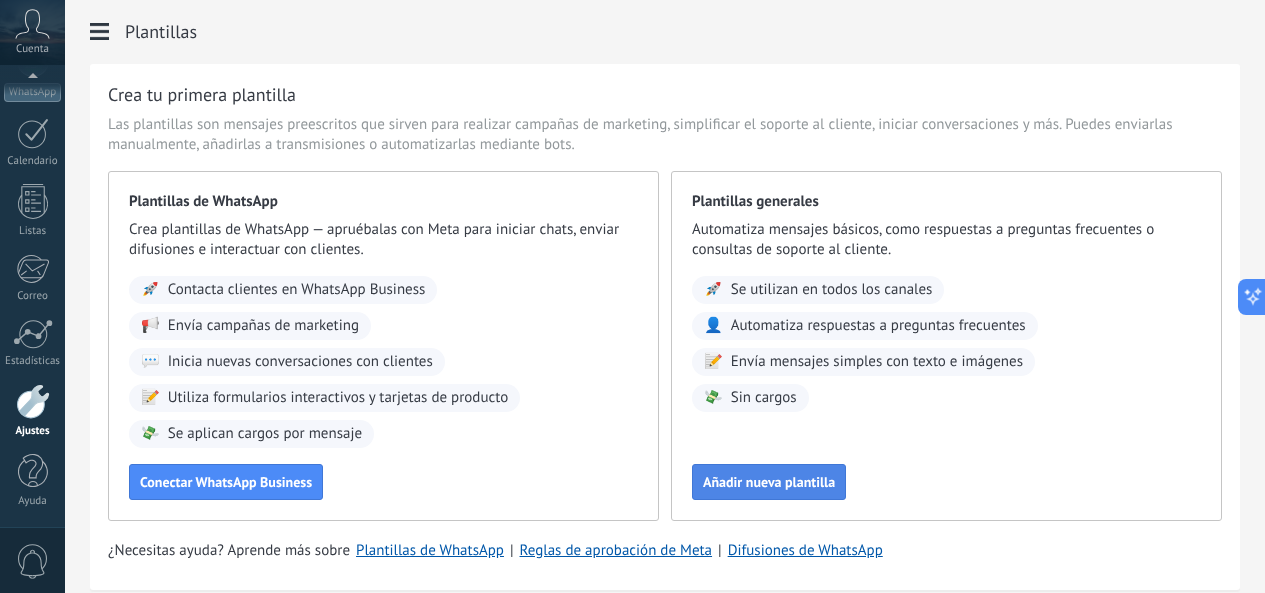 click on "Añadir nueva plantilla" at bounding box center [769, 482] 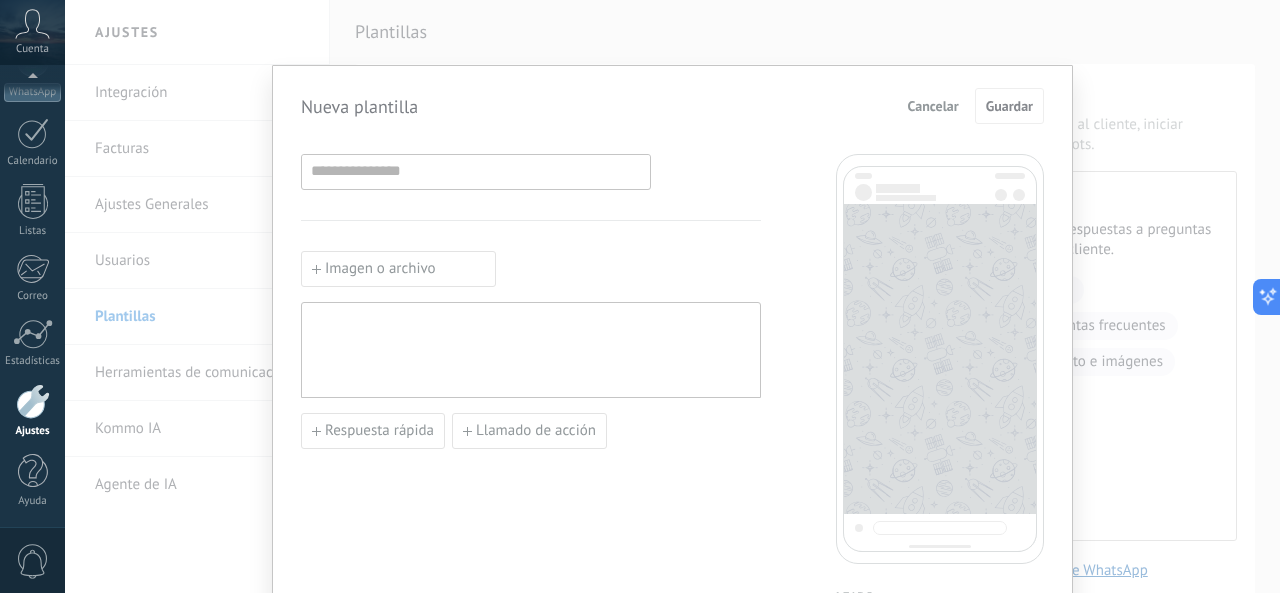 click on "Cancelar Guardar" at bounding box center [971, 106] 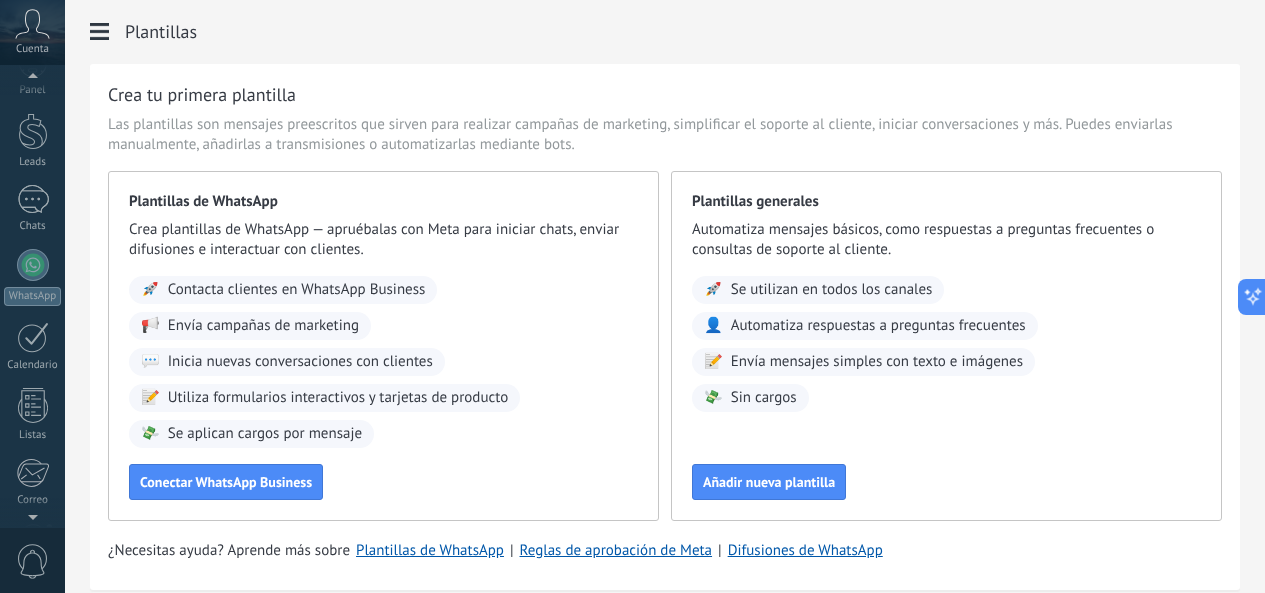 scroll, scrollTop: 0, scrollLeft: 0, axis: both 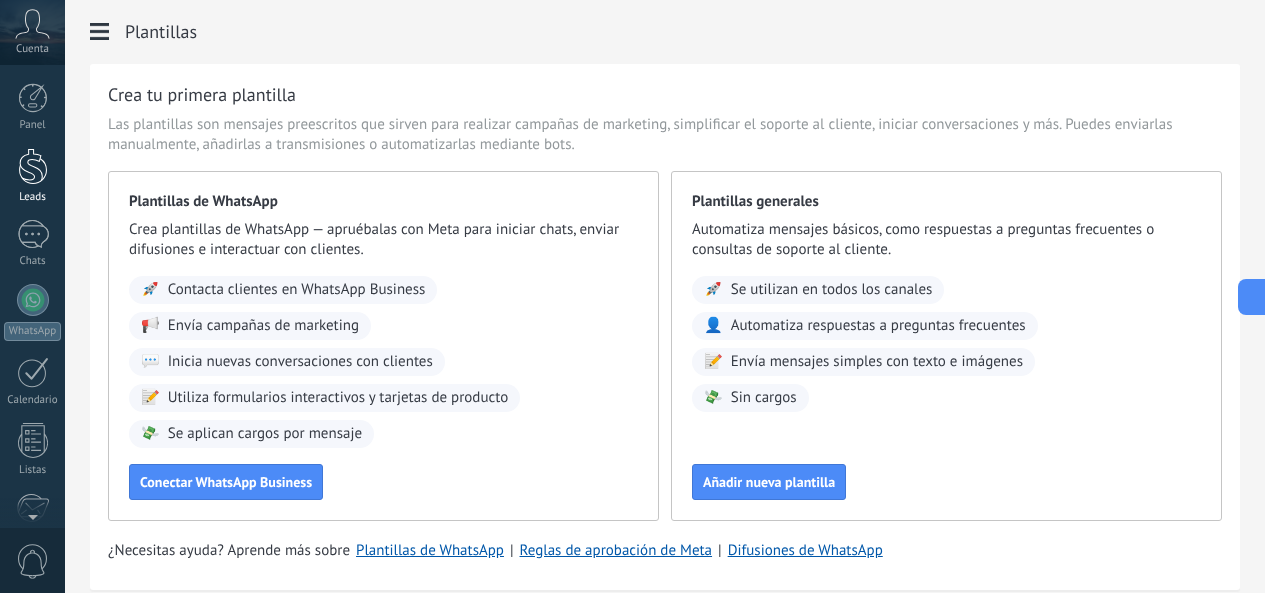 click at bounding box center [33, 166] 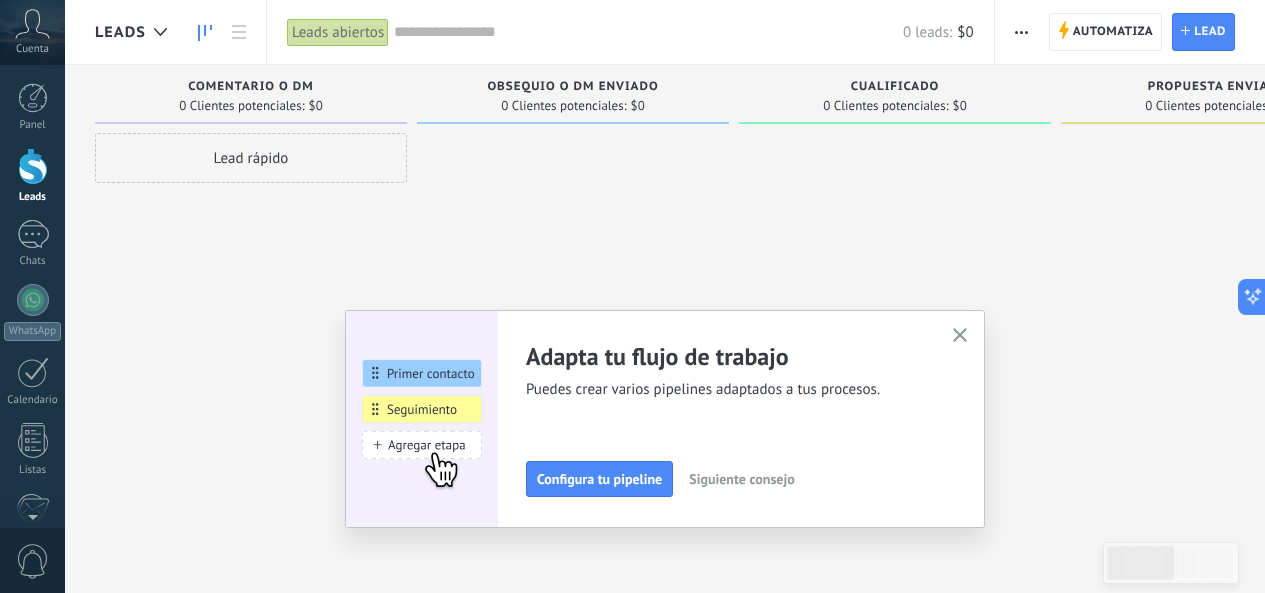 click at bounding box center (960, 336) 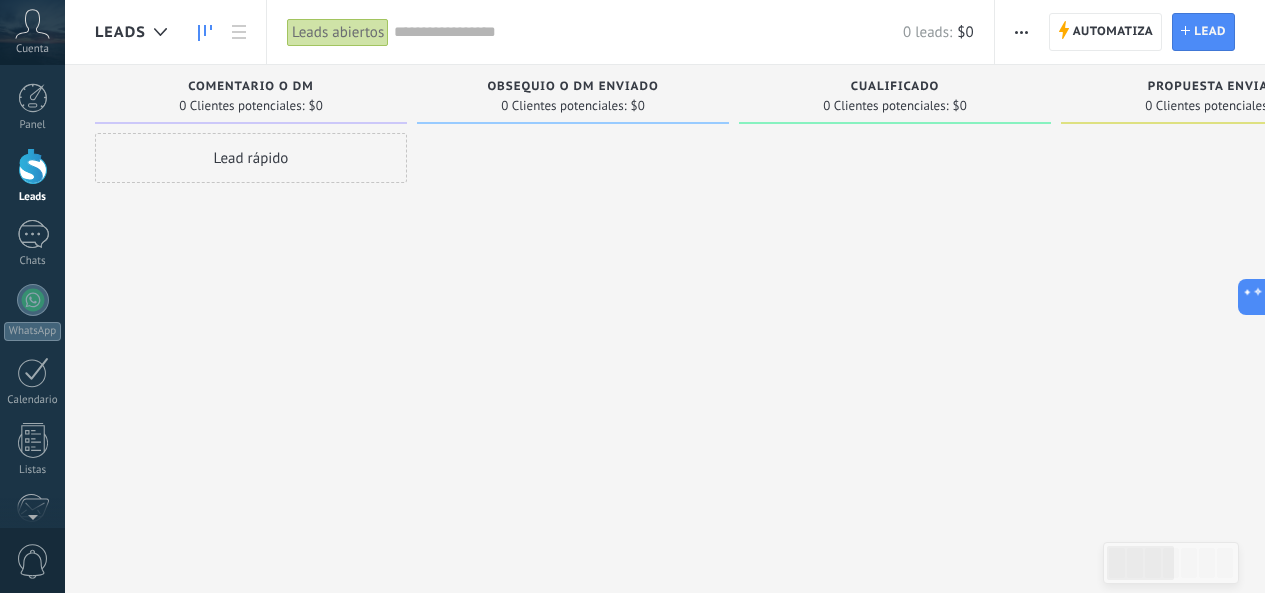 click on "Obsequio o DM enviado" at bounding box center (572, 87) 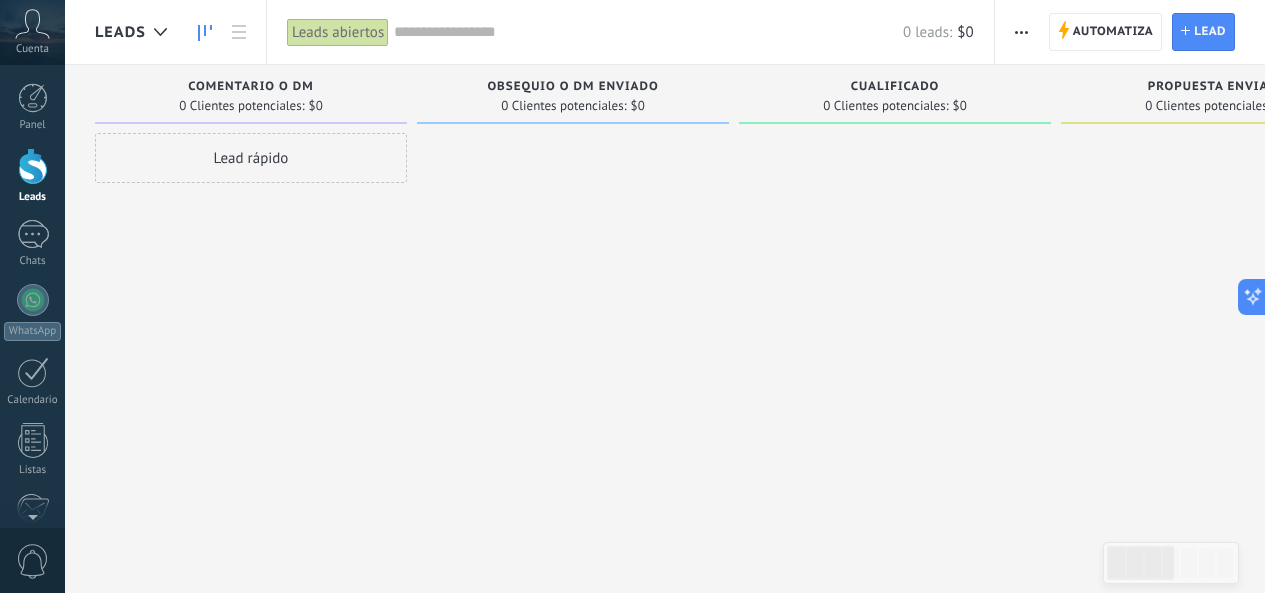 click on "Comentario o DM 0  Clientes potenciales:  $0" at bounding box center [251, 94] 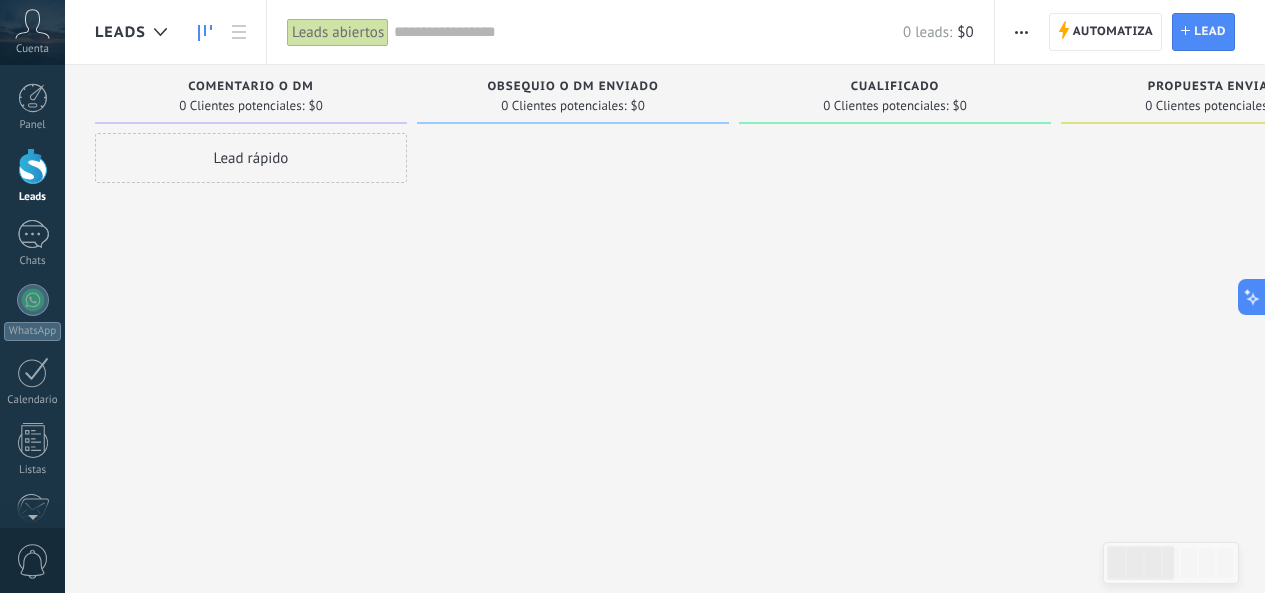 click on "Comentario o DM 0  Clientes potenciales:  $0" at bounding box center [251, 94] 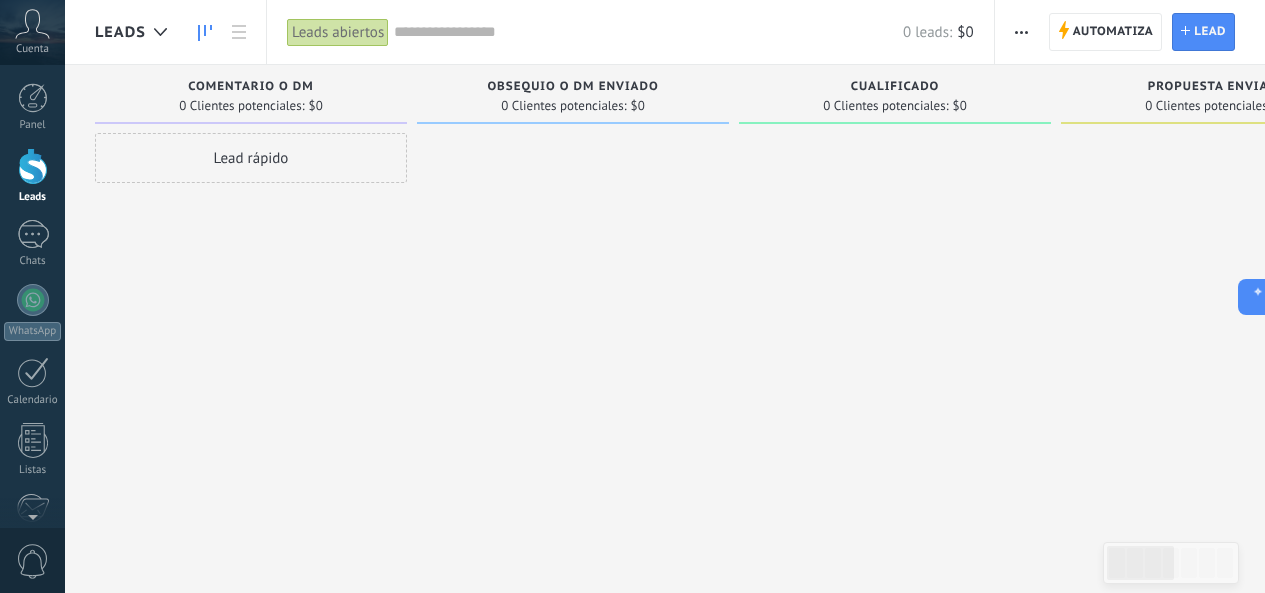 click on "Comentario o DM" at bounding box center (251, 88) 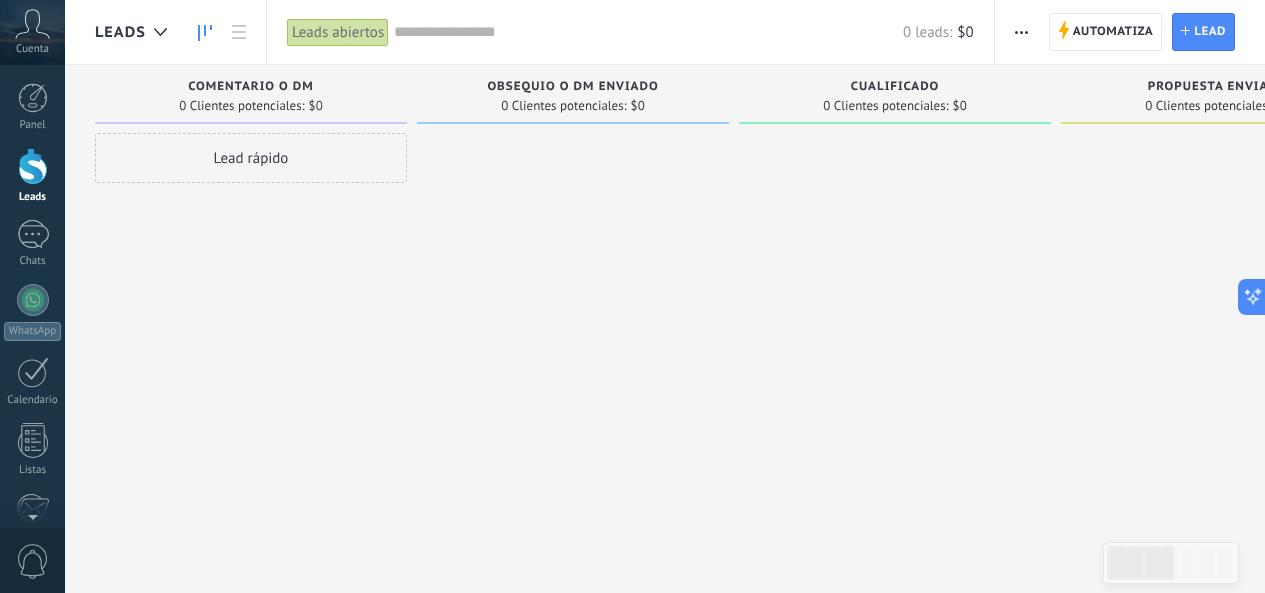 click on "Comentario o DM" at bounding box center (251, 88) 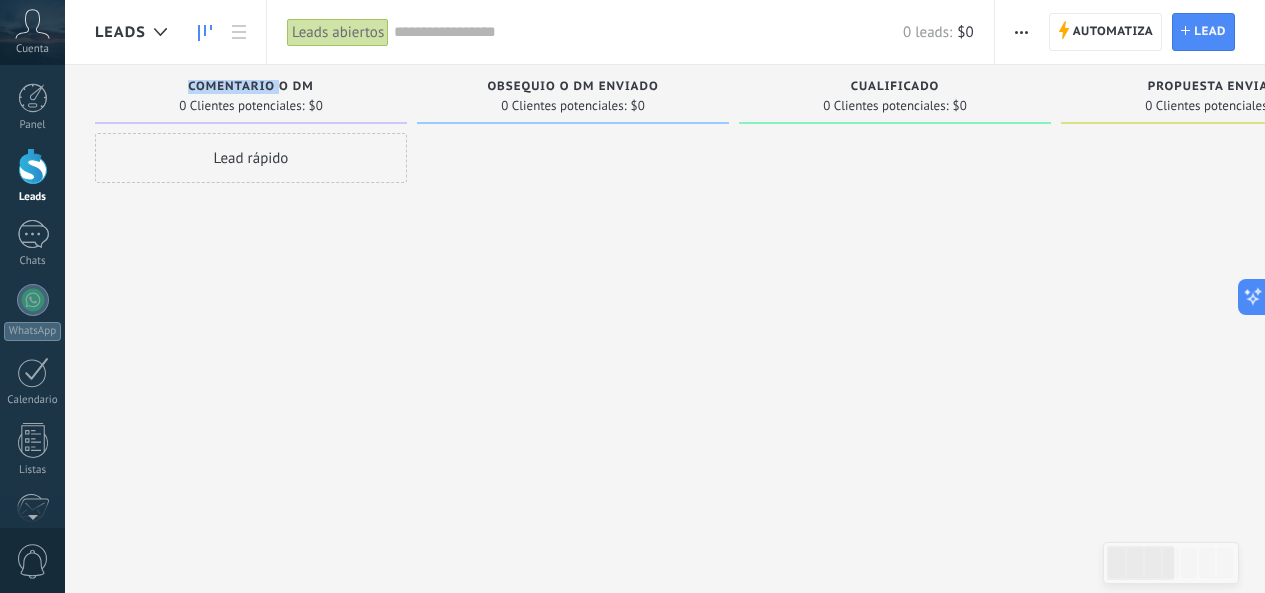 click on "Comentario o DM" at bounding box center [250, 87] 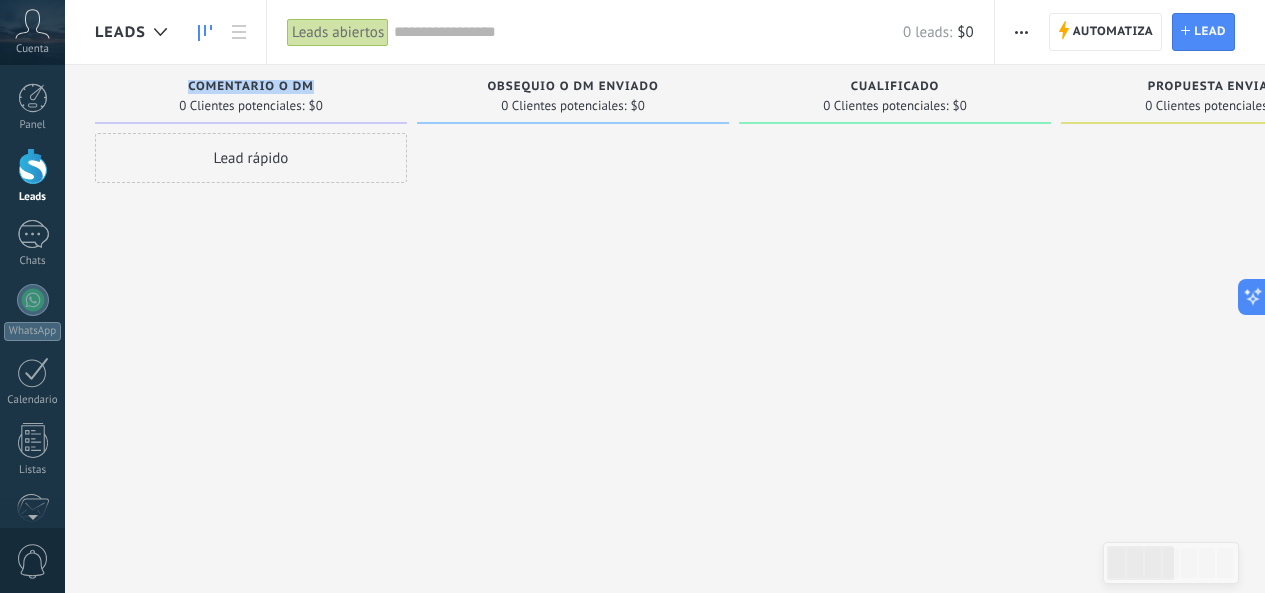 click on "Comentario o DM" at bounding box center (250, 87) 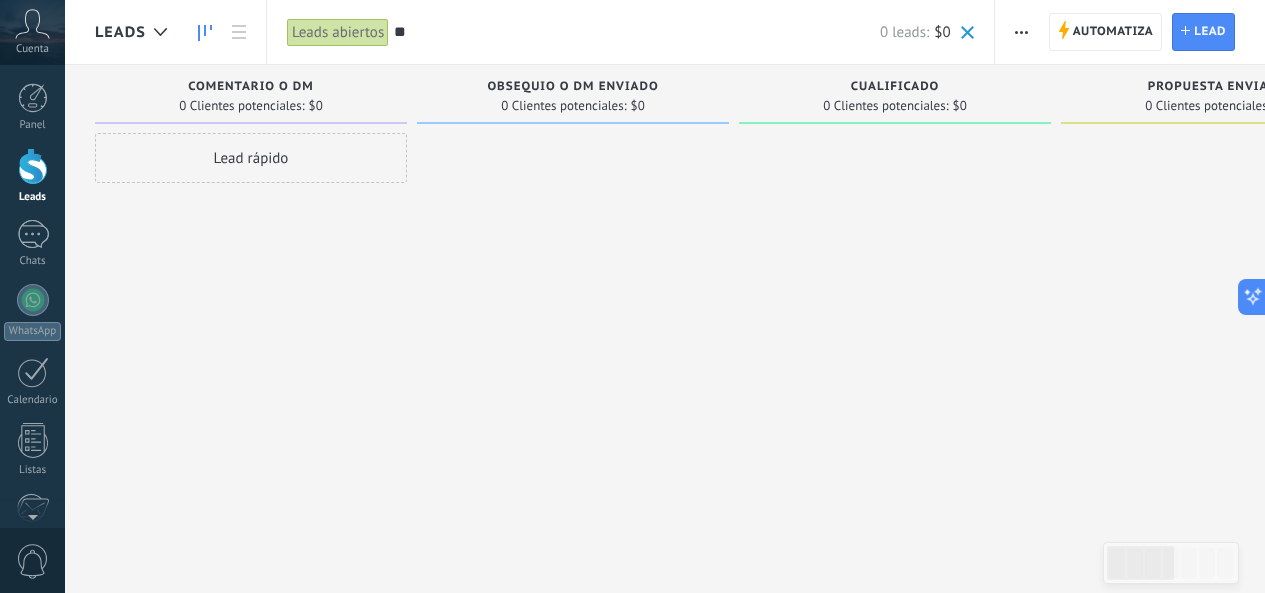 type on "*" 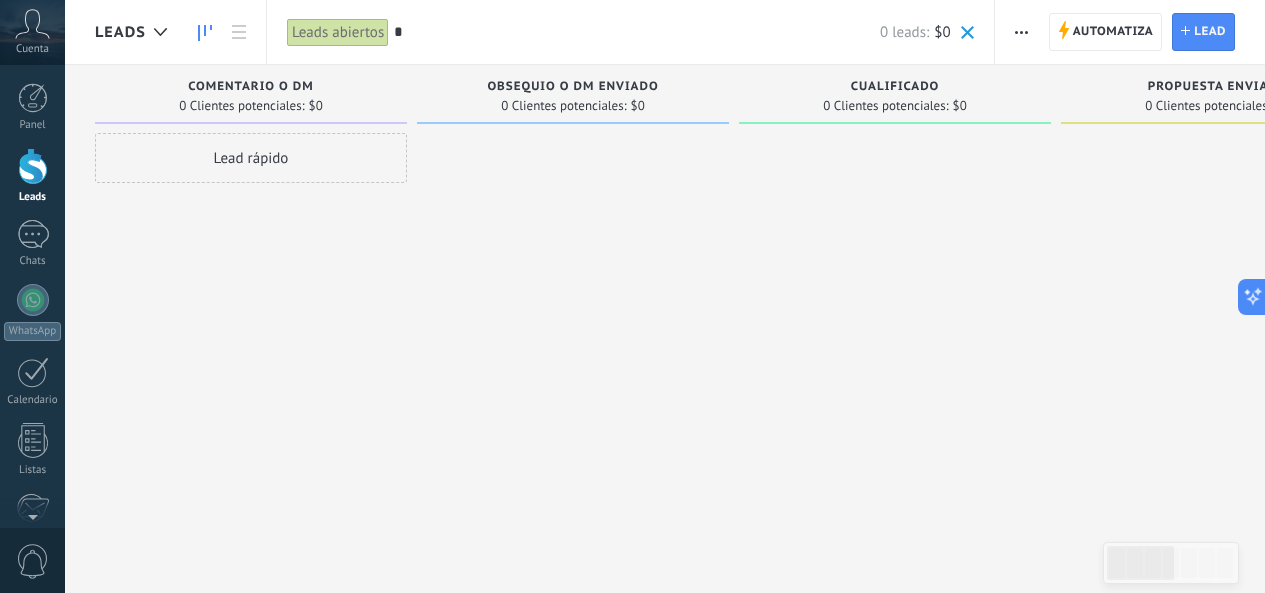 type 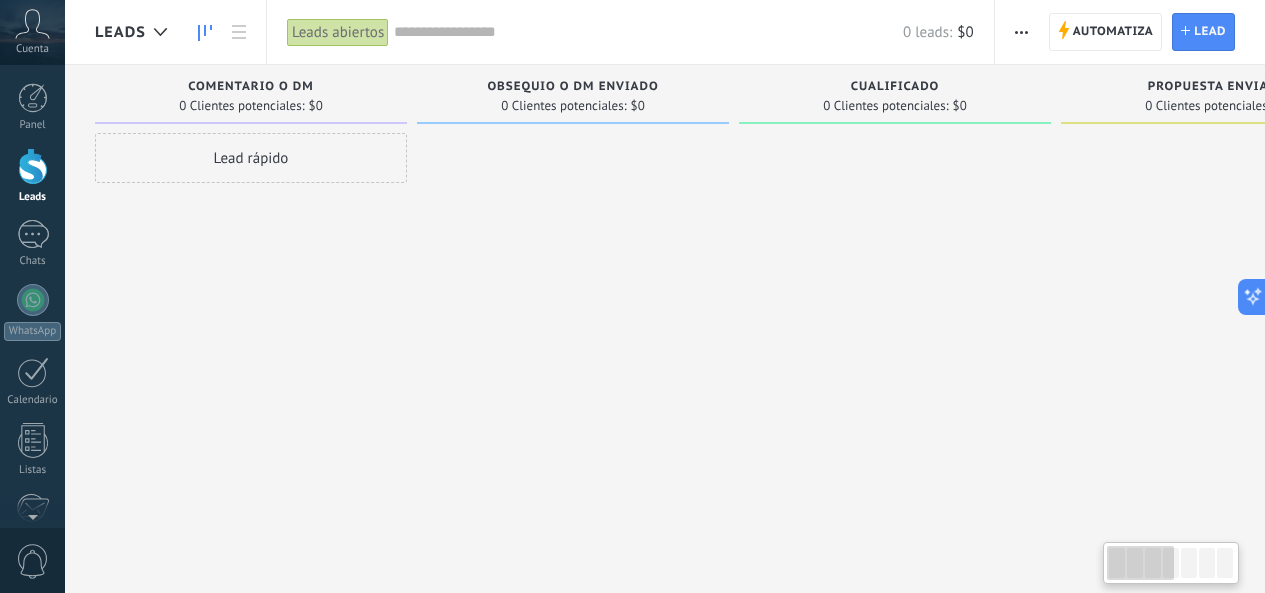 click on "Comentario o DM" at bounding box center (250, 87) 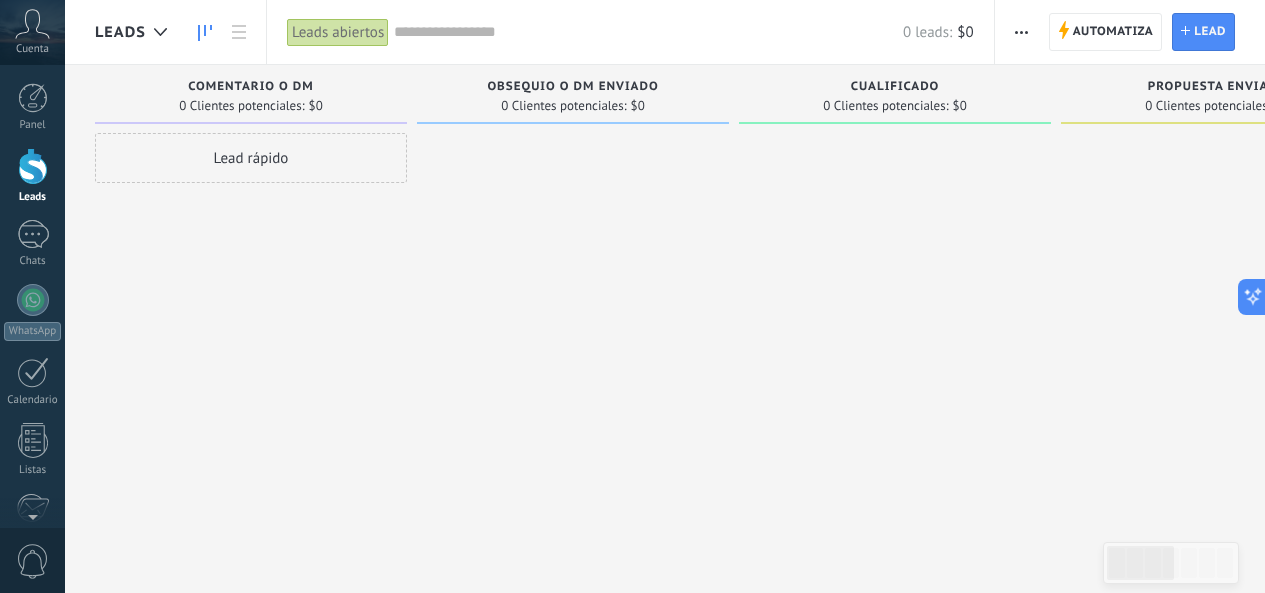 drag, startPoint x: 247, startPoint y: 86, endPoint x: 234, endPoint y: 87, distance: 13.038404 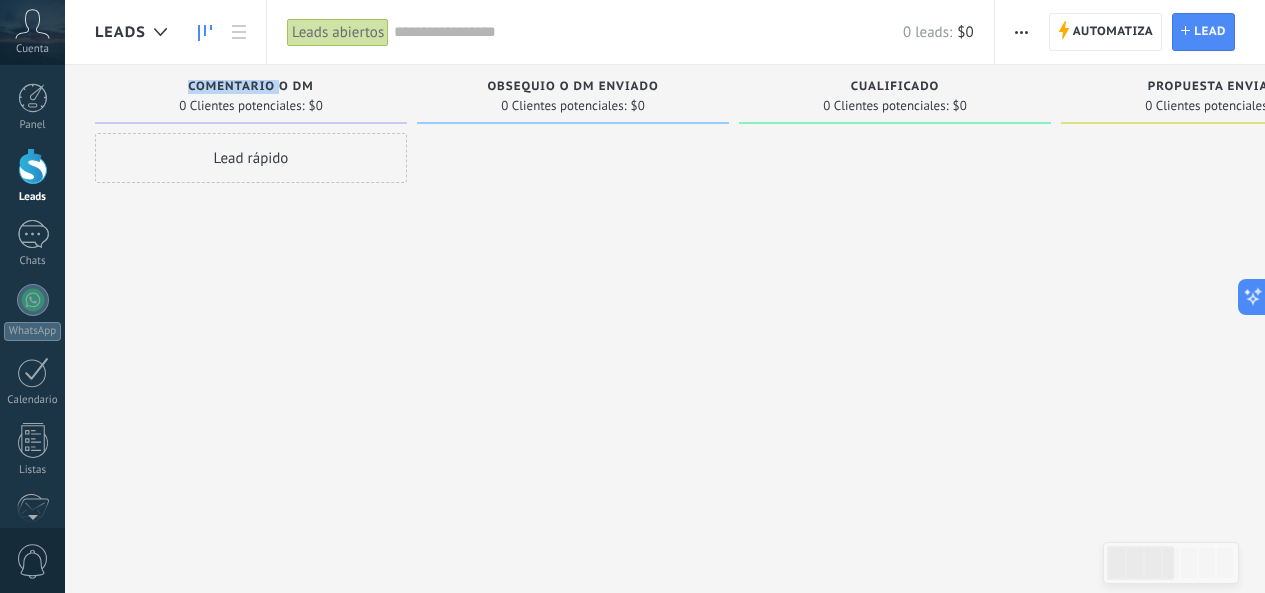 click on "Comentario o DM" at bounding box center [250, 87] 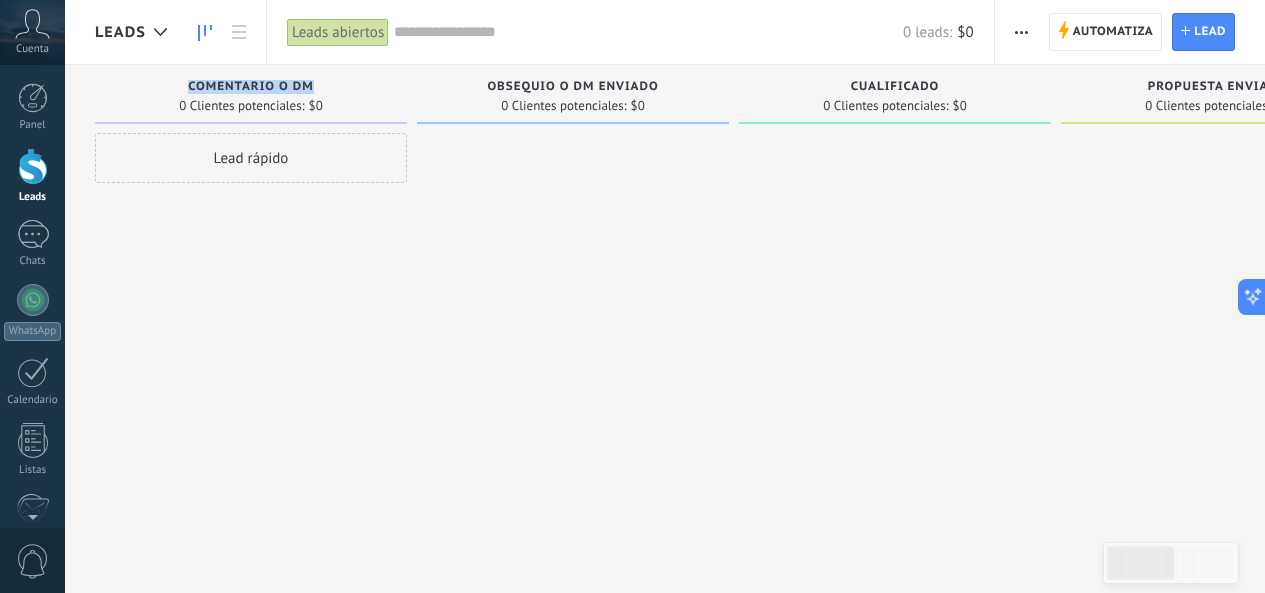click on "Comentario o DM" at bounding box center (250, 87) 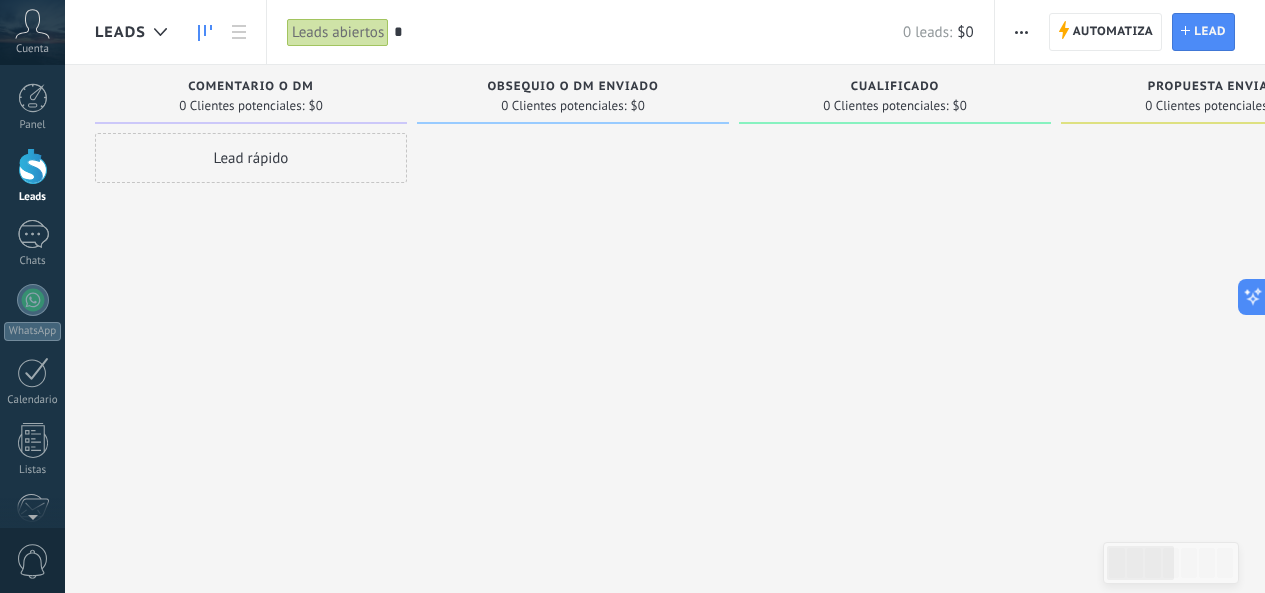 type 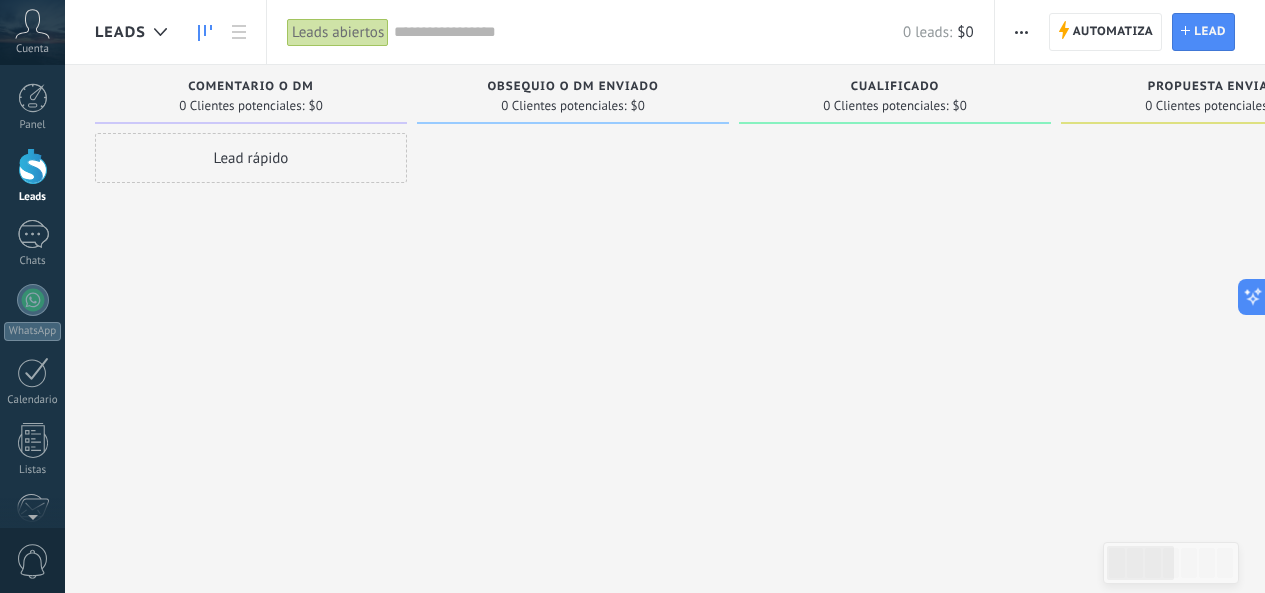 click on "Comentario o DM" at bounding box center [251, 88] 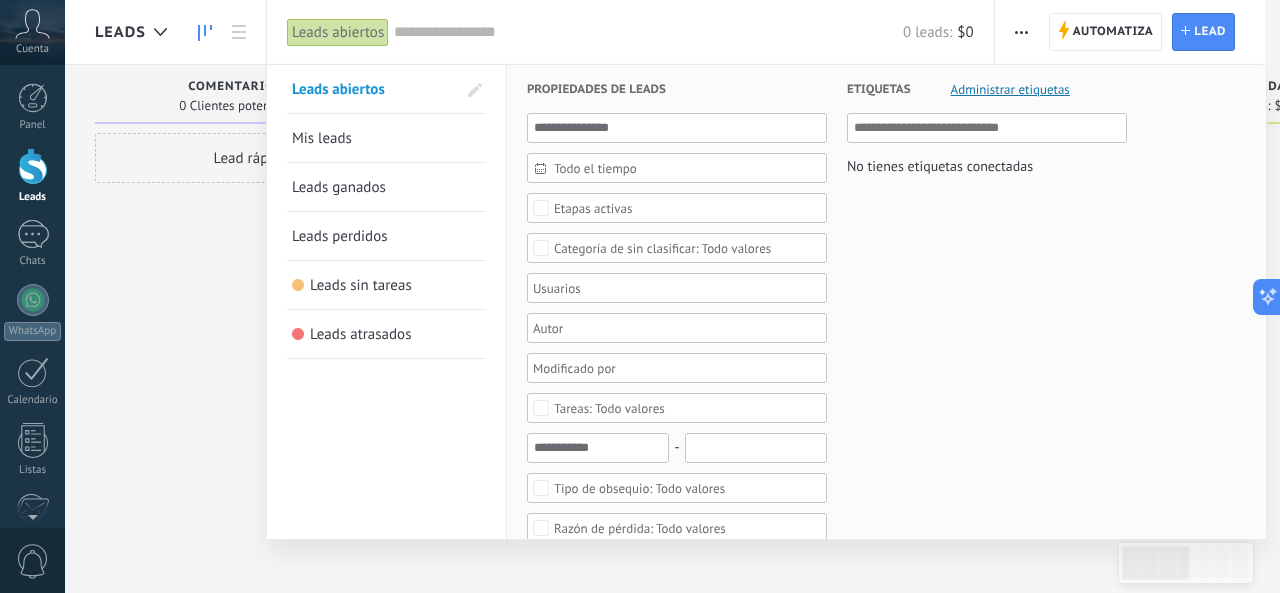 click at bounding box center (640, 296) 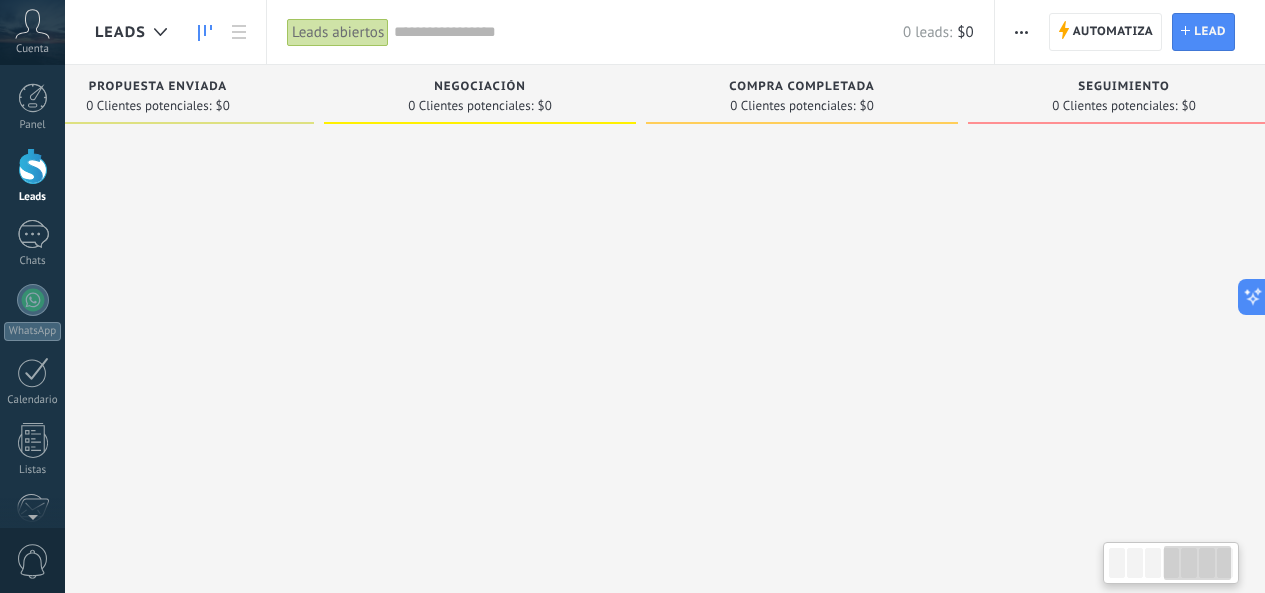 scroll, scrollTop: 0, scrollLeft: 0, axis: both 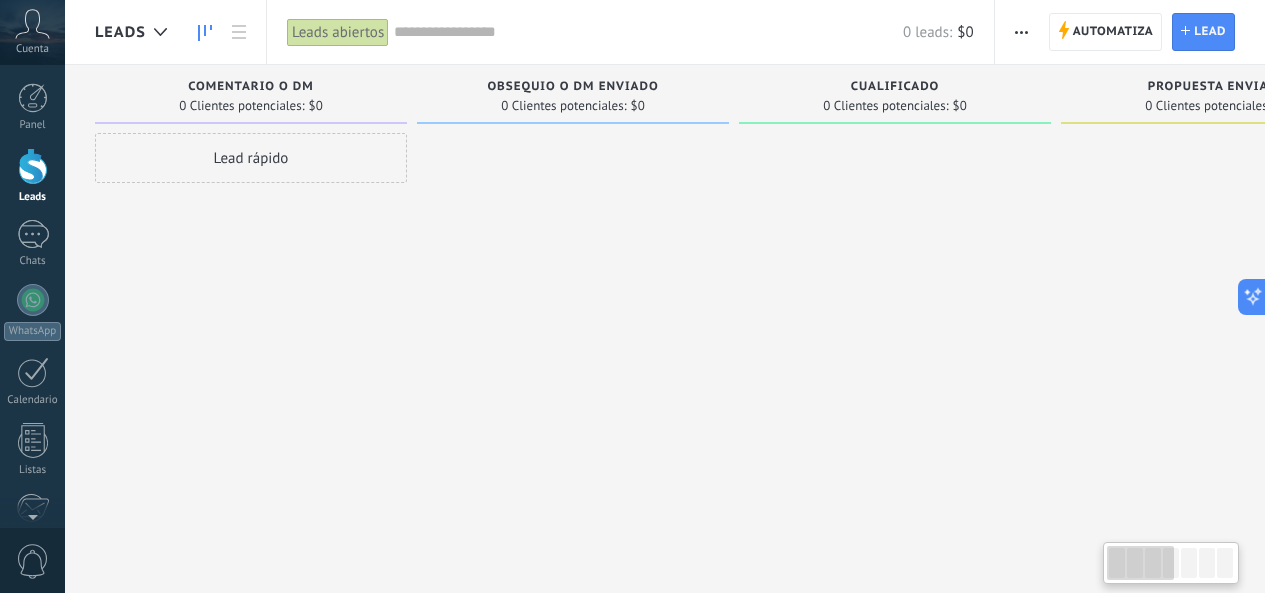 drag, startPoint x: 1143, startPoint y: 559, endPoint x: 973, endPoint y: 533, distance: 171.97675 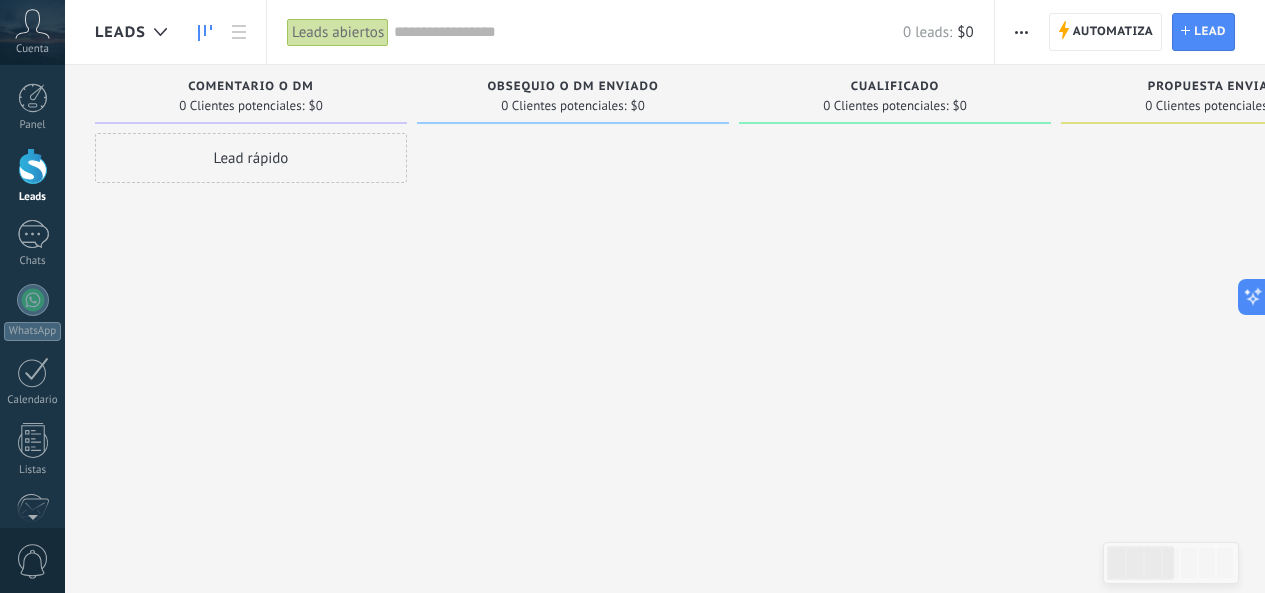 click on "Comentario o DM 0  Clientes potenciales:  $0 Lead rápido" at bounding box center (256, 265) 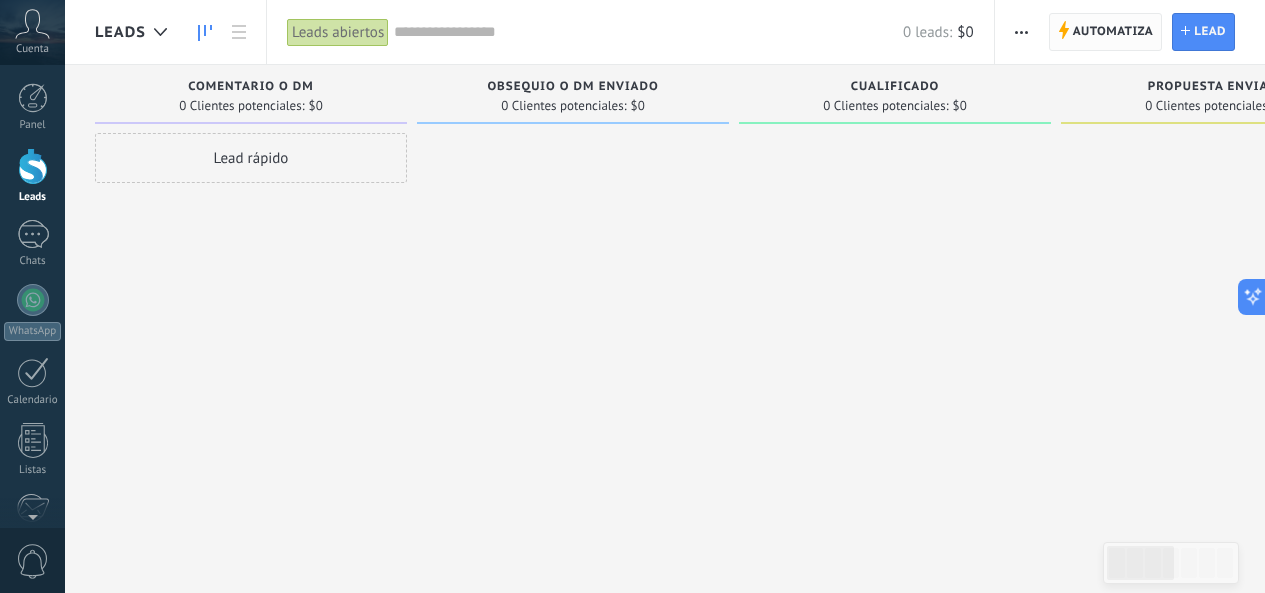 click on "Automatiza" at bounding box center [1113, 32] 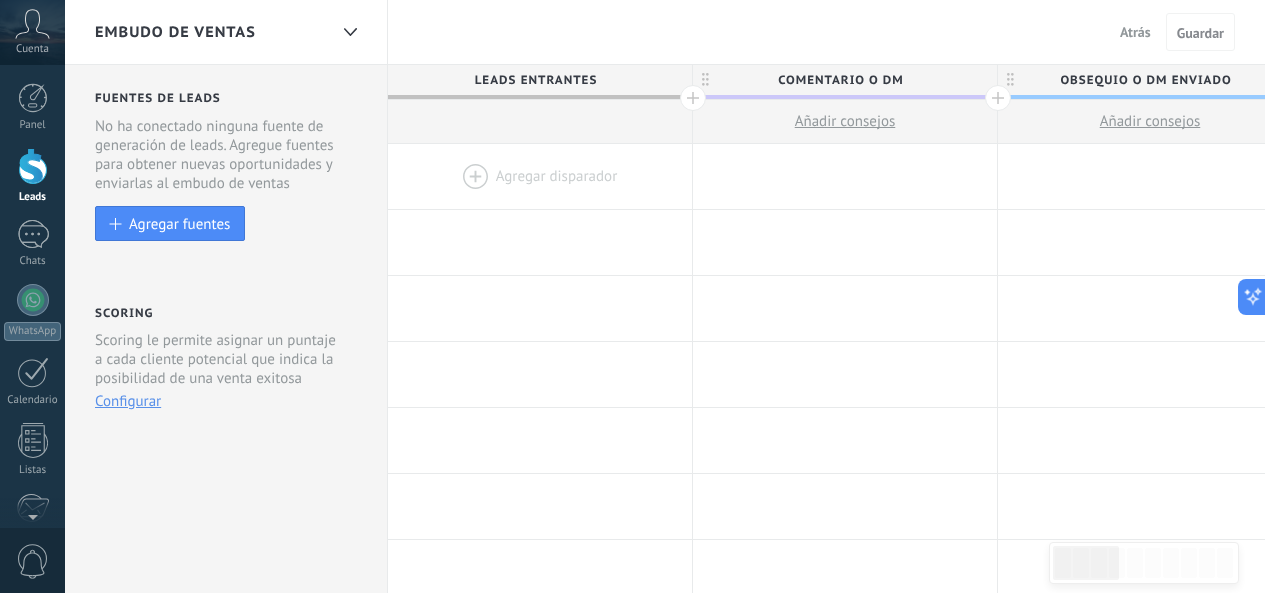 click on "Leads Entrantes" at bounding box center (535, 80) 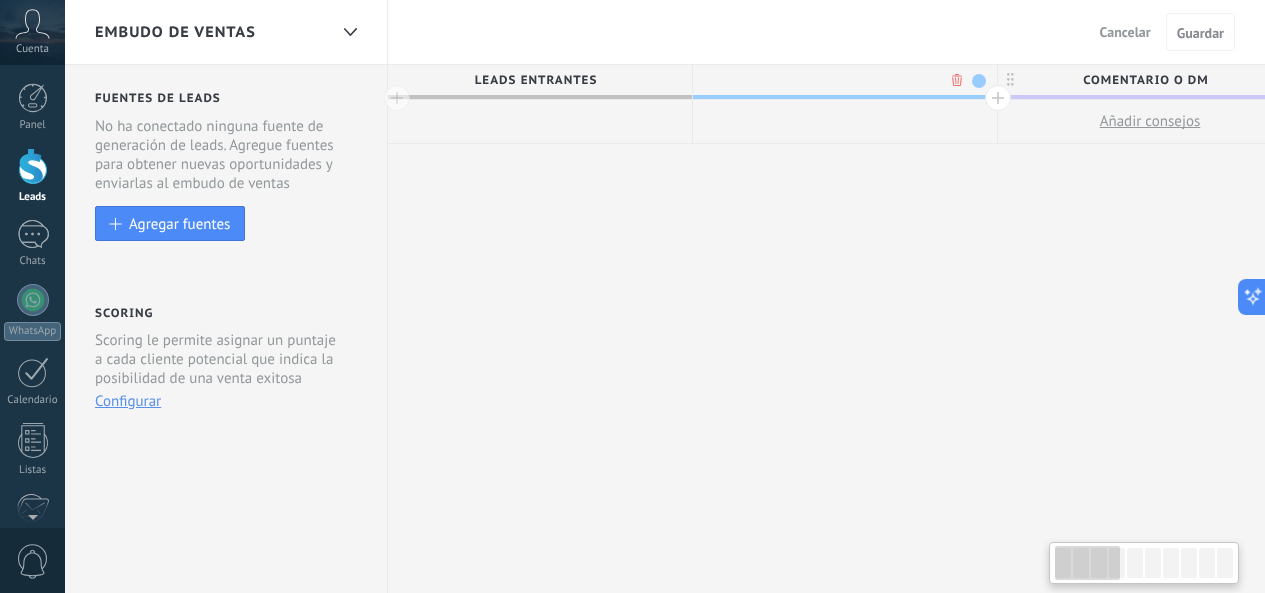 scroll, scrollTop: 0, scrollLeft: 148, axis: horizontal 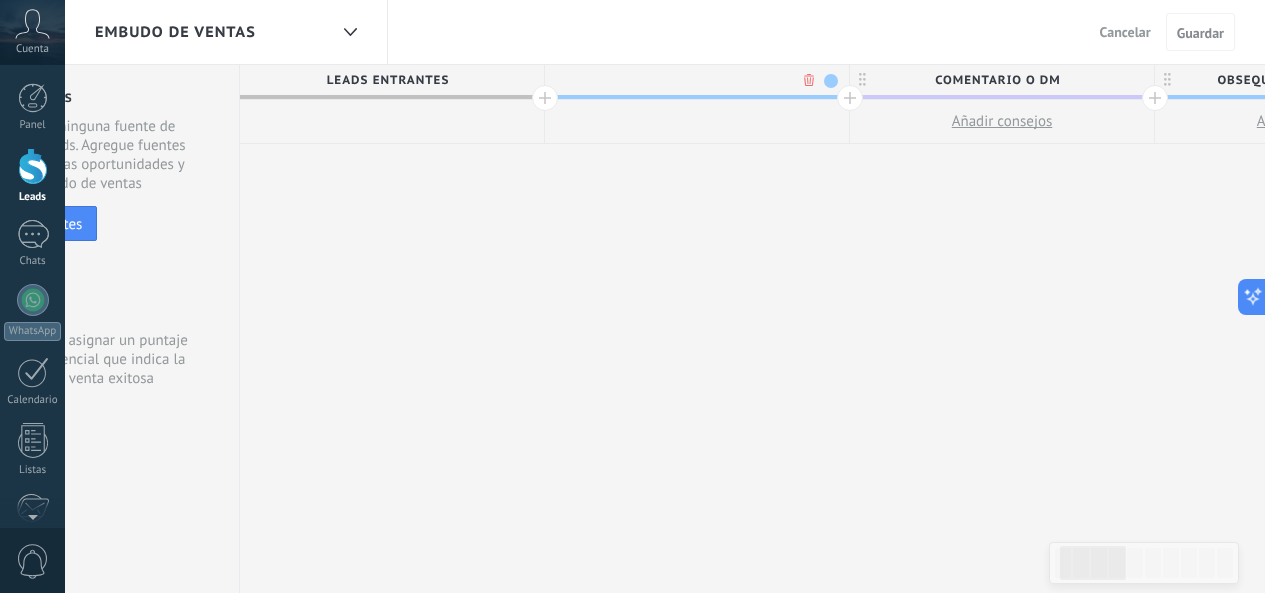 click on "Leads Entrantes" at bounding box center [387, 80] 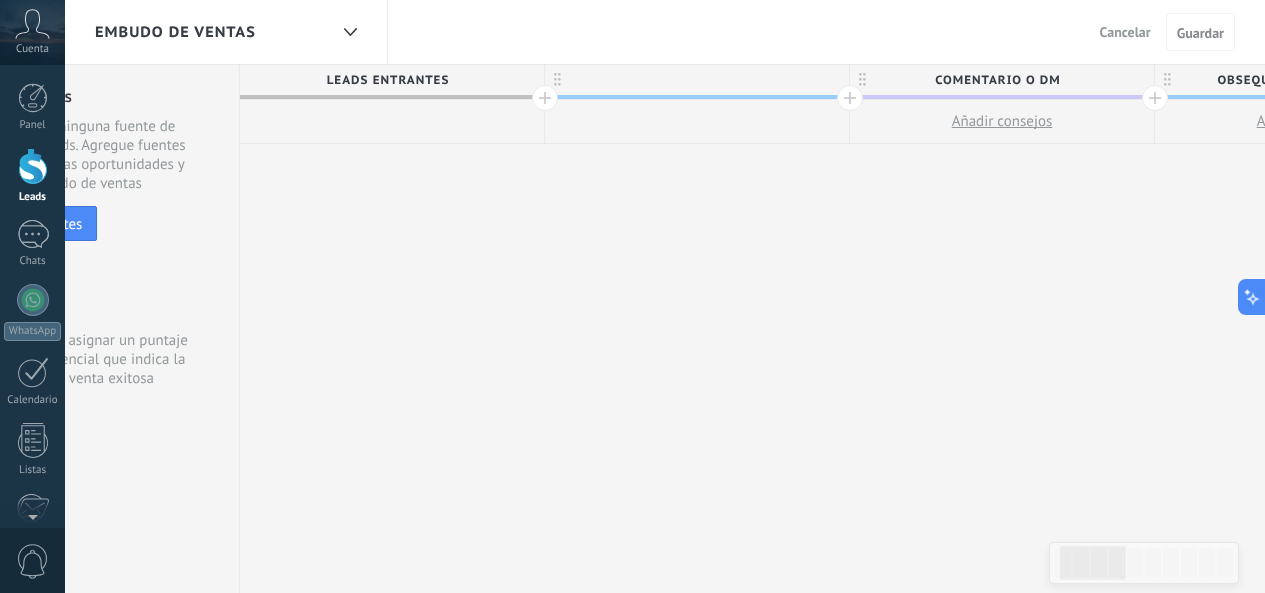 click on "Leads Entrantes" at bounding box center [387, 80] 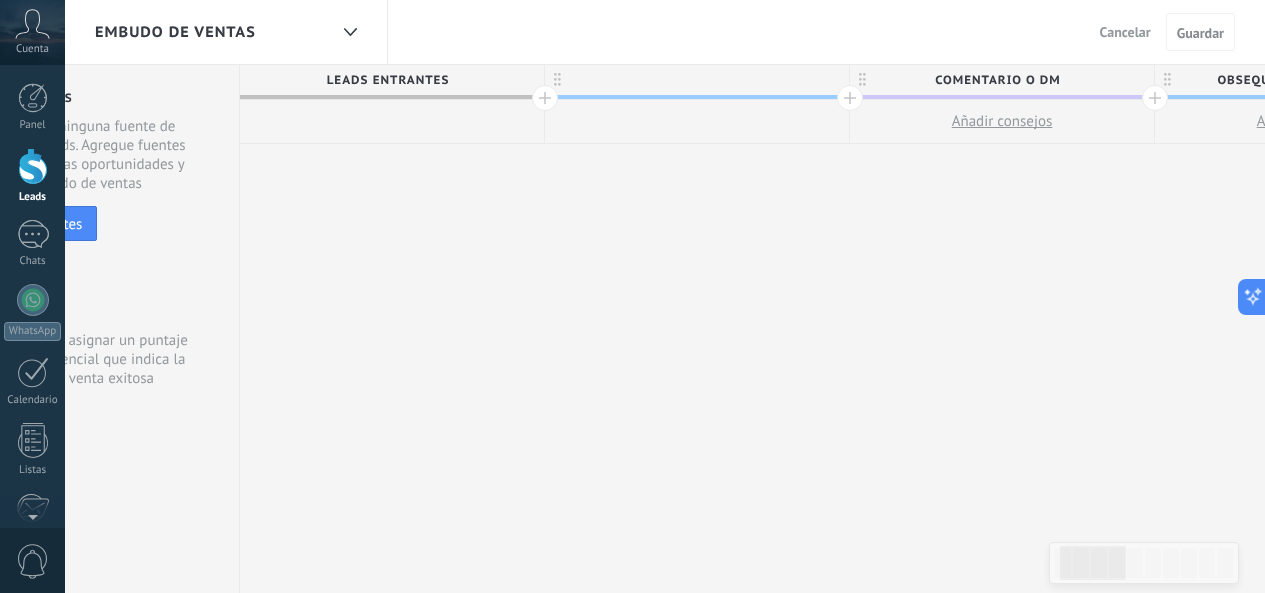 click at bounding box center (545, 98) 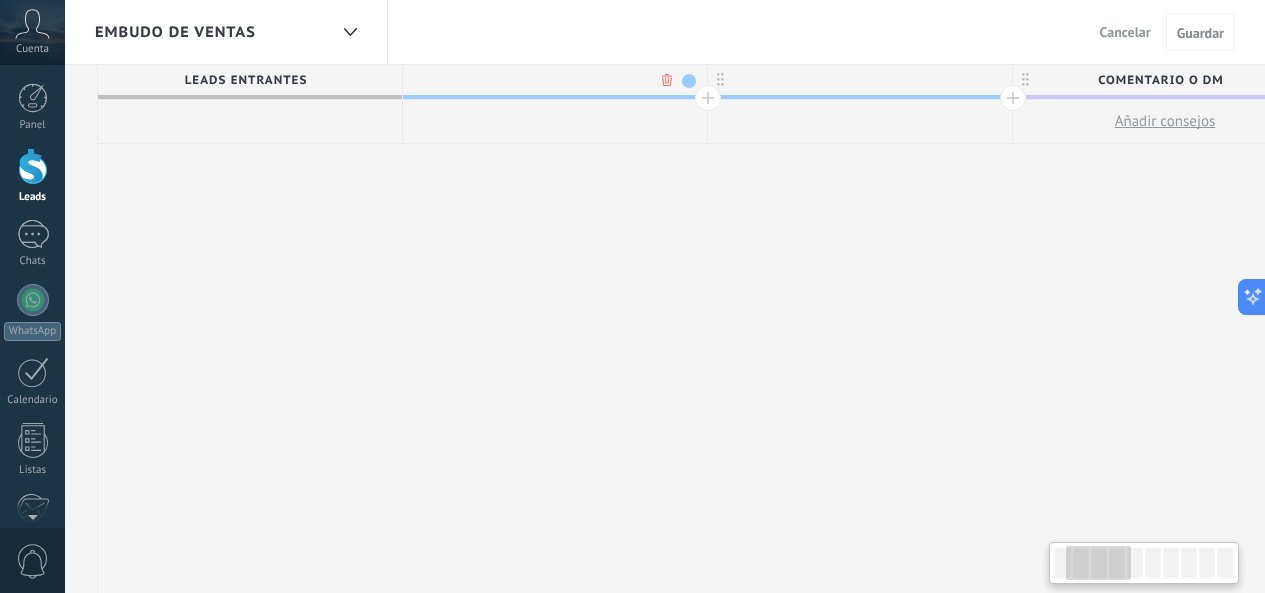scroll, scrollTop: 0, scrollLeft: 296, axis: horizontal 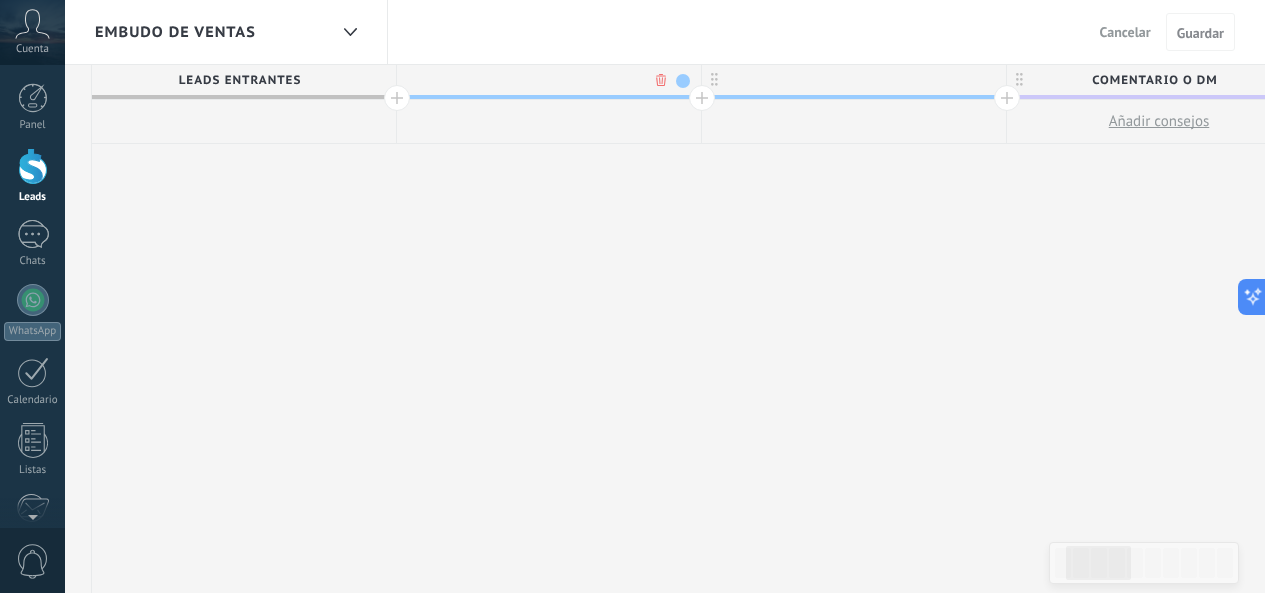 click on "Leads Entrantes" at bounding box center (239, 80) 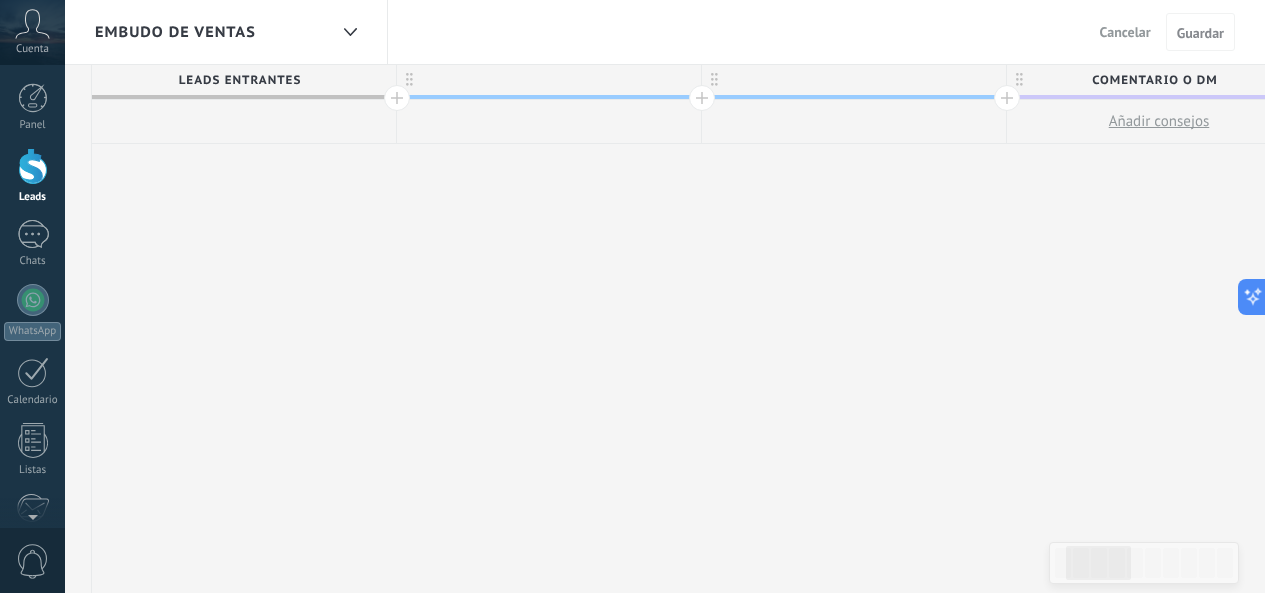 click at bounding box center (549, 80) 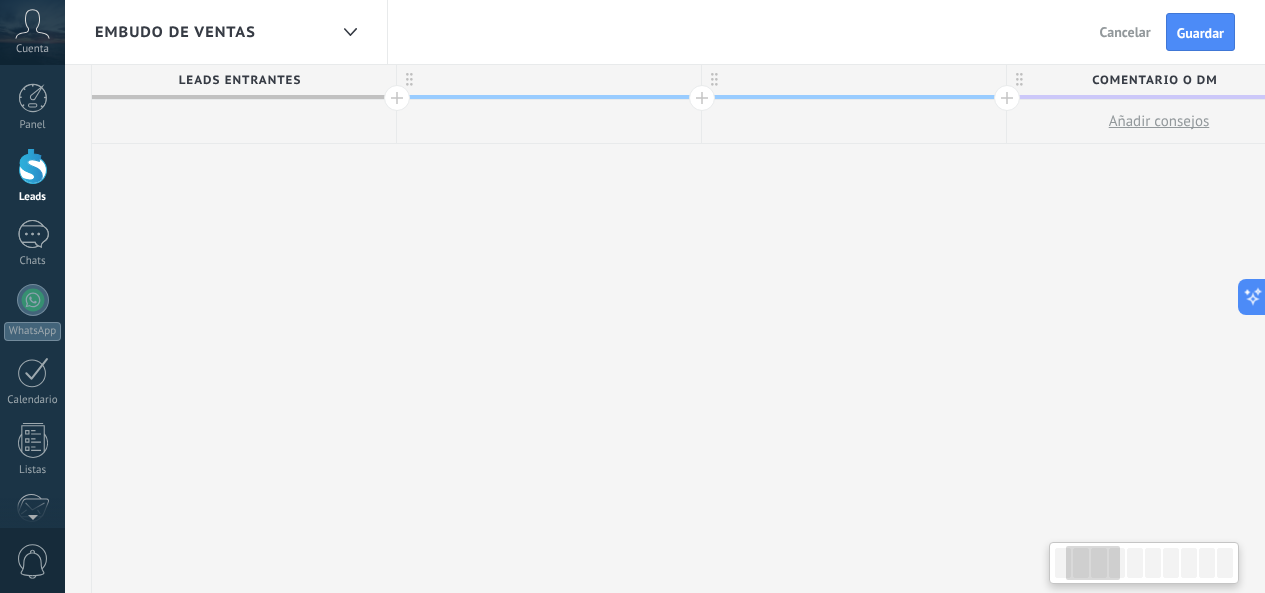 scroll, scrollTop: 0, scrollLeft: 297, axis: horizontal 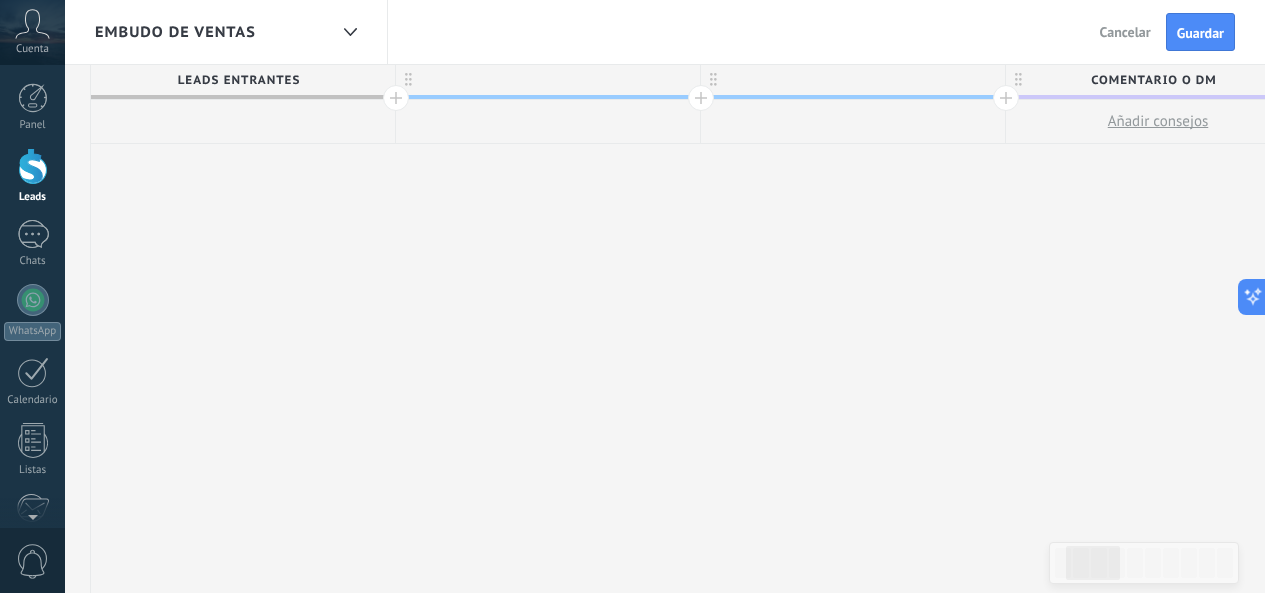 click at bounding box center [396, 98] 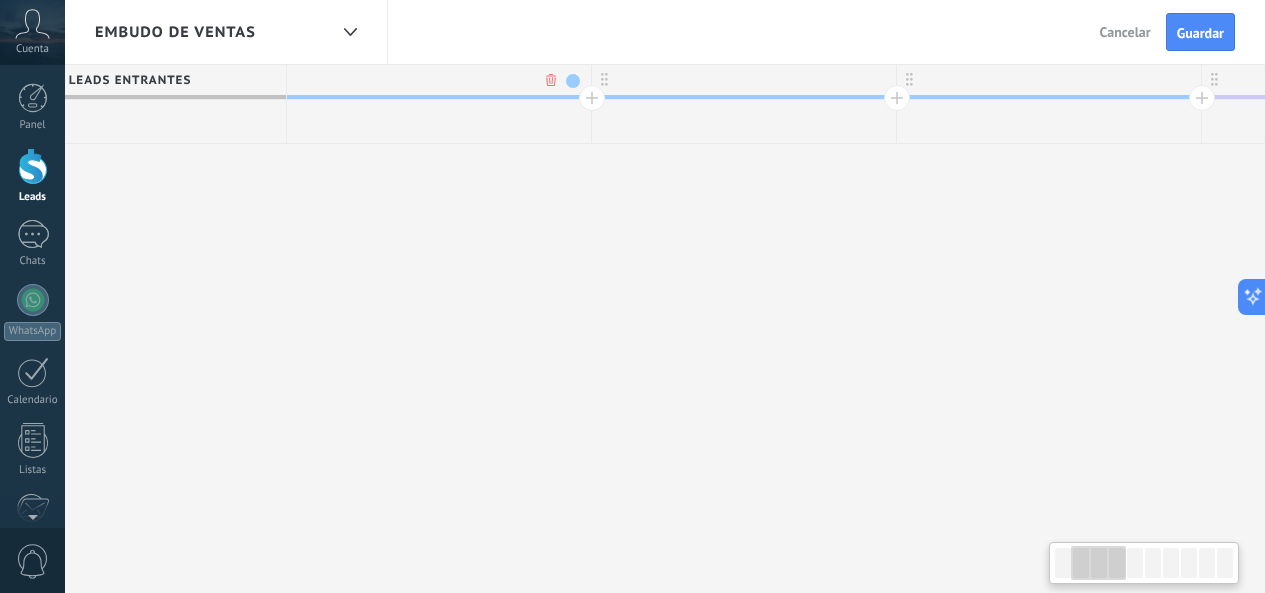 scroll, scrollTop: 0, scrollLeft: 445, axis: horizontal 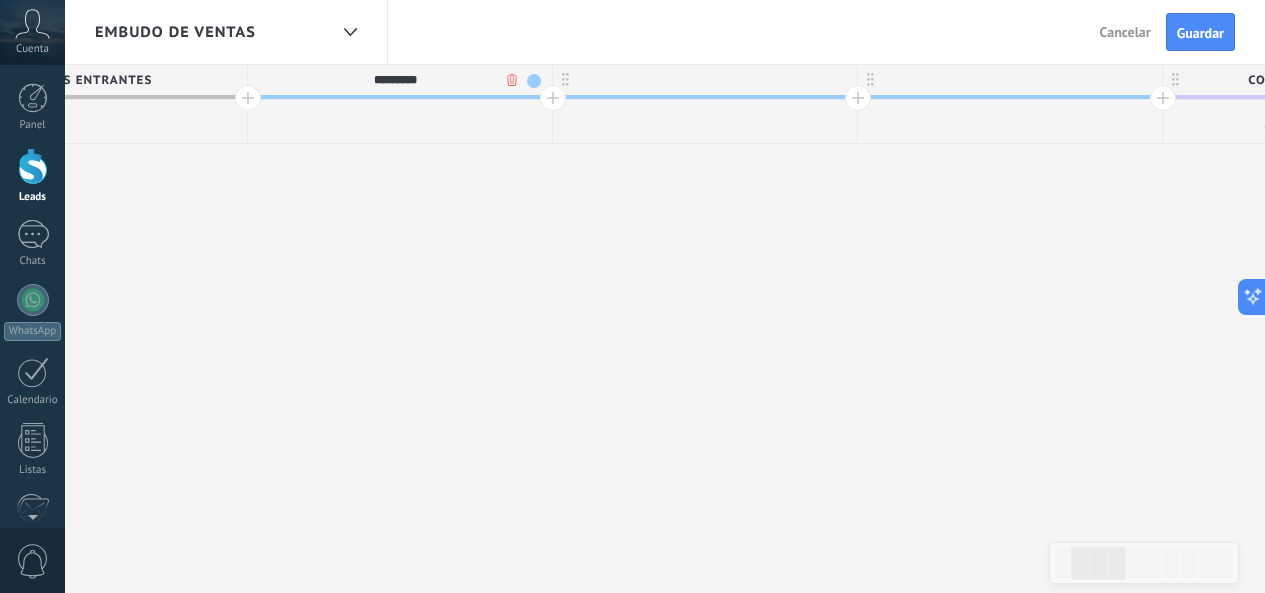 type on "********" 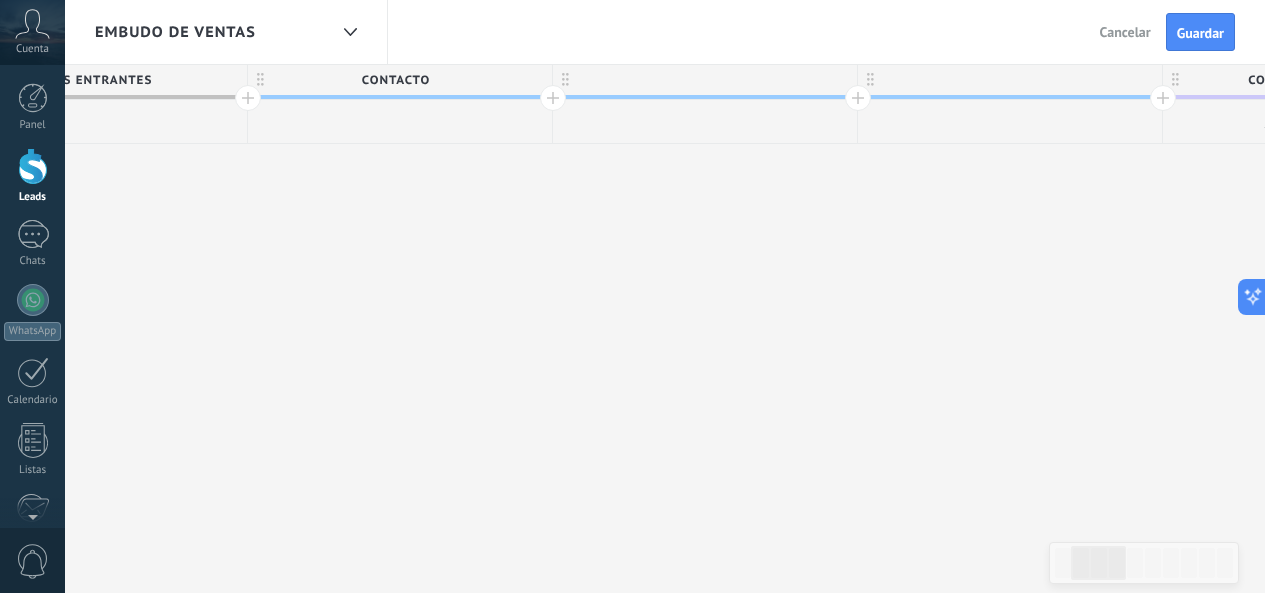 click on "CONTACTO" at bounding box center [395, 80] 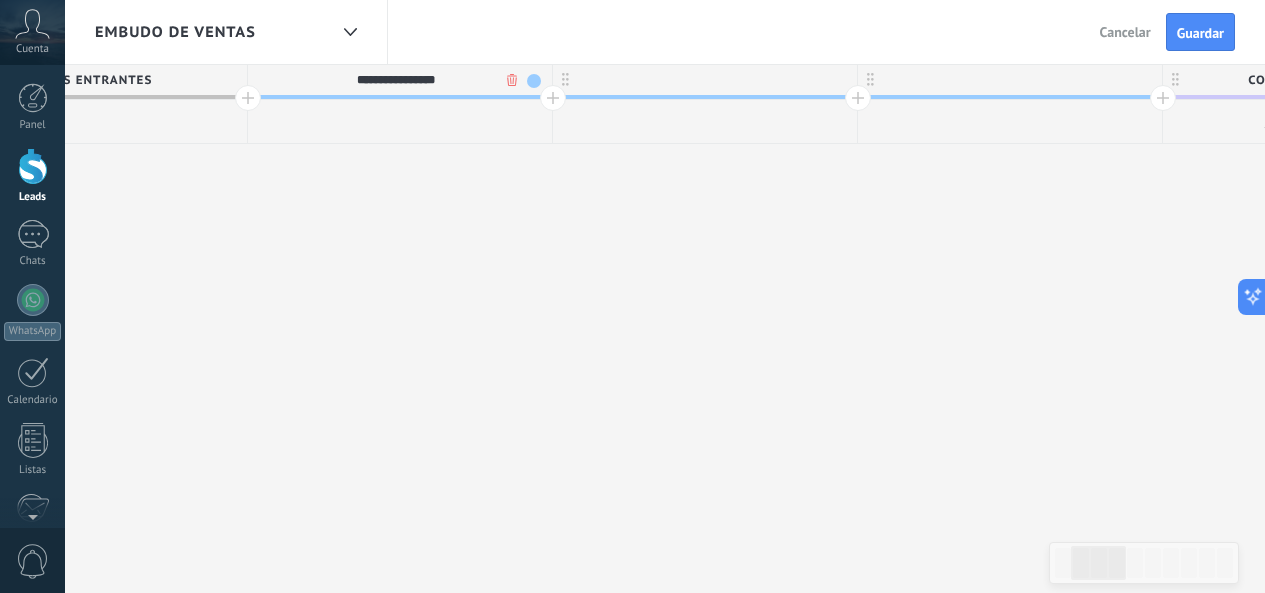 type on "**********" 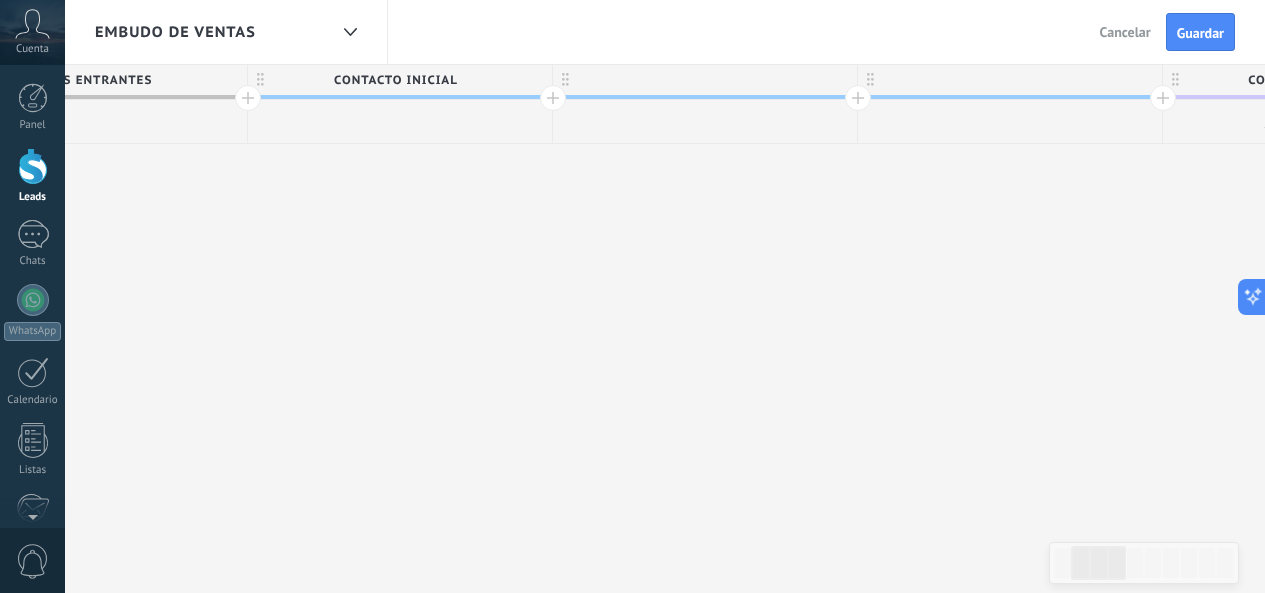 click on "**********" at bounding box center (1925, 329) 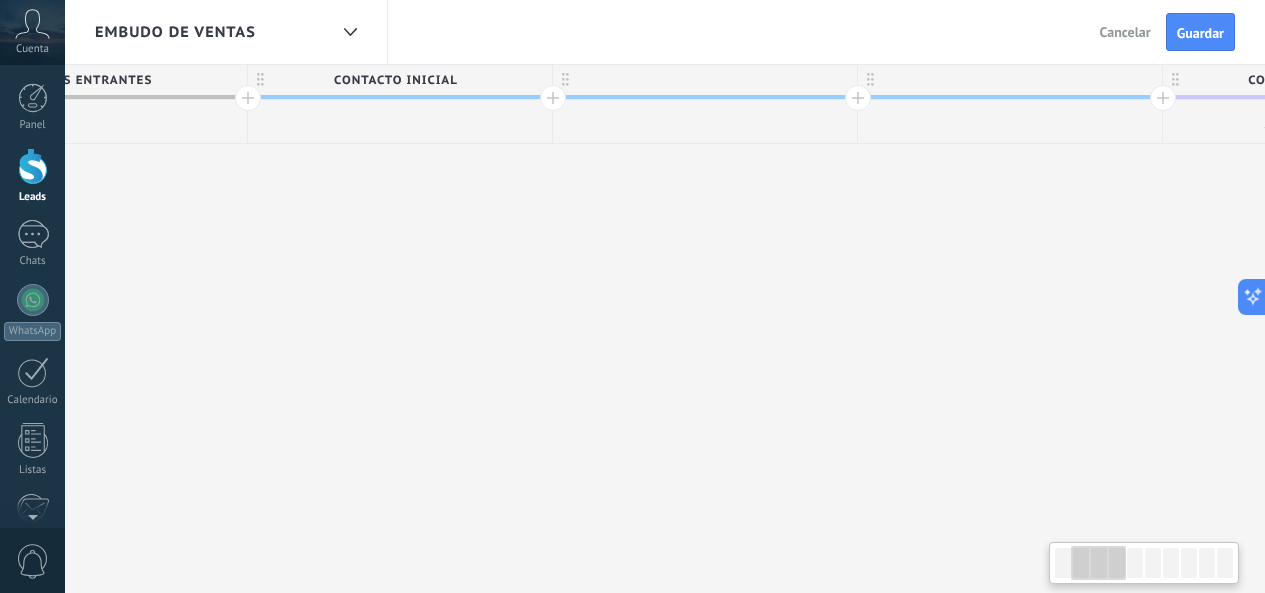 drag, startPoint x: 1105, startPoint y: 574, endPoint x: 1026, endPoint y: 570, distance: 79.101204 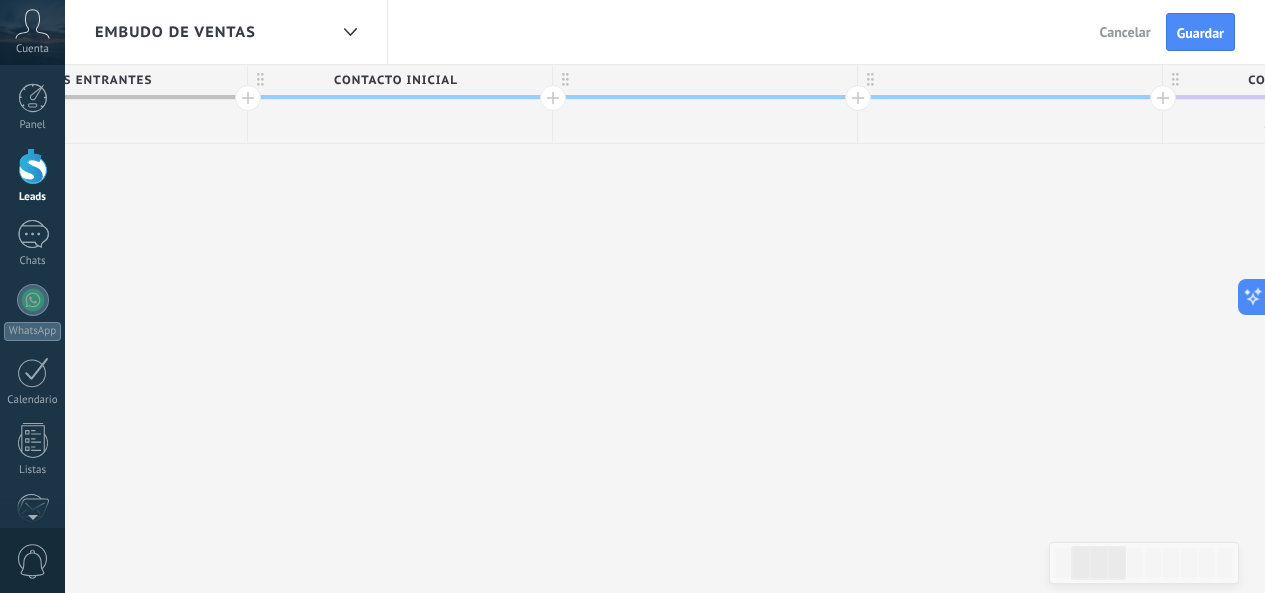 drag, startPoint x: 1026, startPoint y: 570, endPoint x: 1091, endPoint y: 565, distance: 65.192024 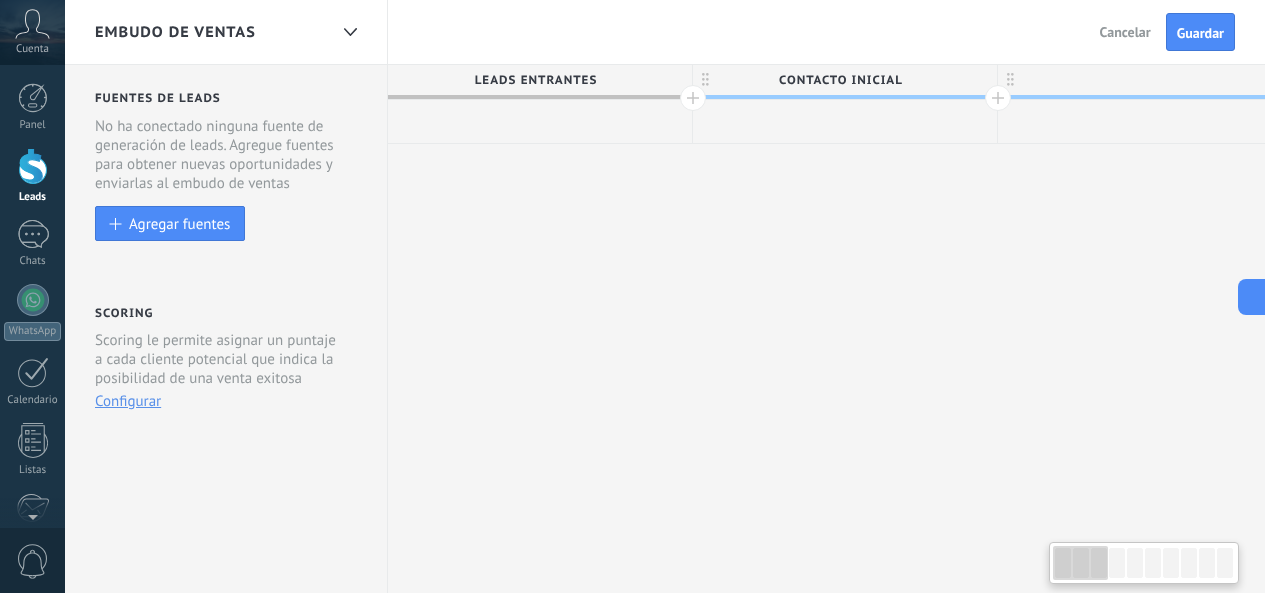 drag, startPoint x: 1091, startPoint y: 565, endPoint x: 1035, endPoint y: 555, distance: 56.88585 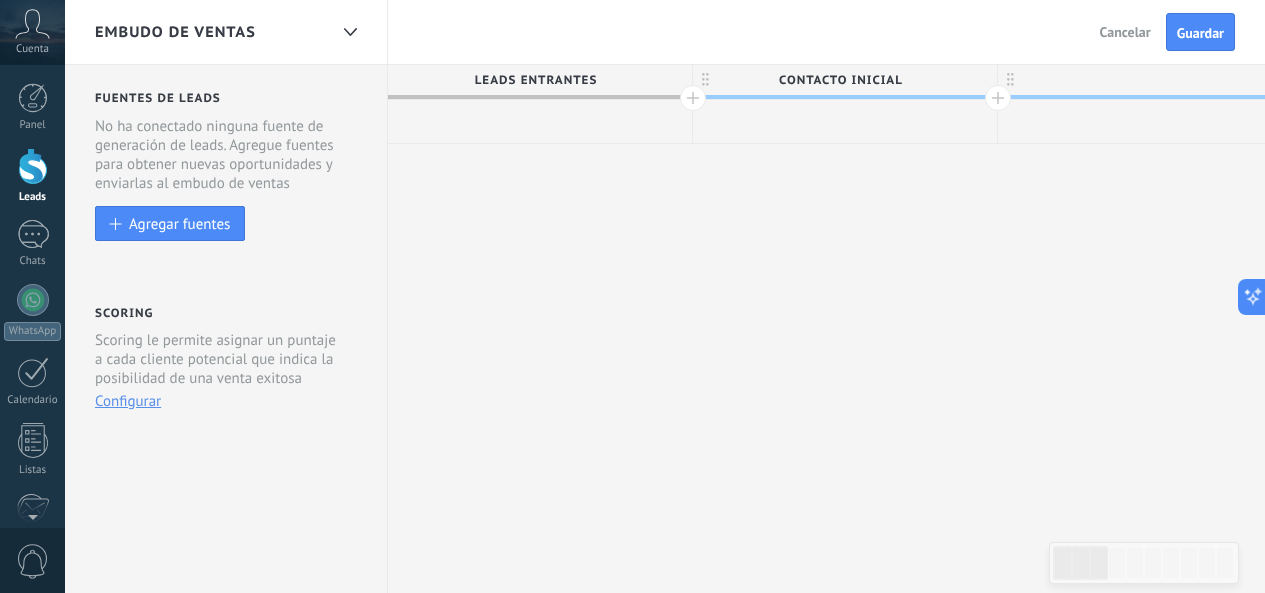 click on "**********" at bounding box center (2370, 329) 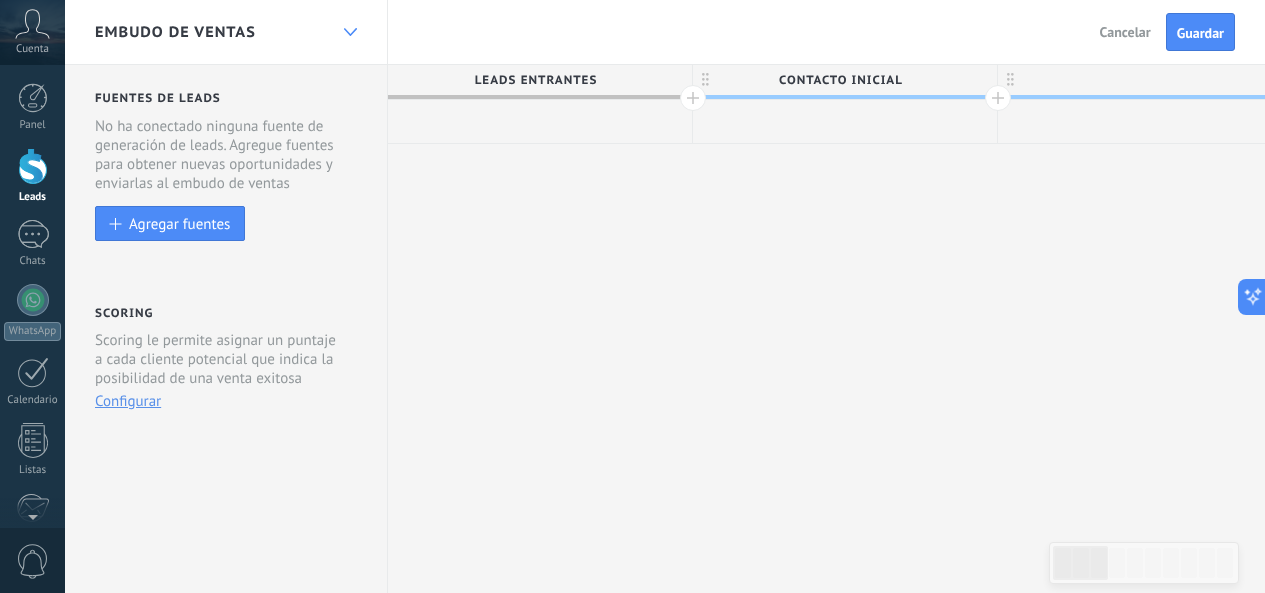 click 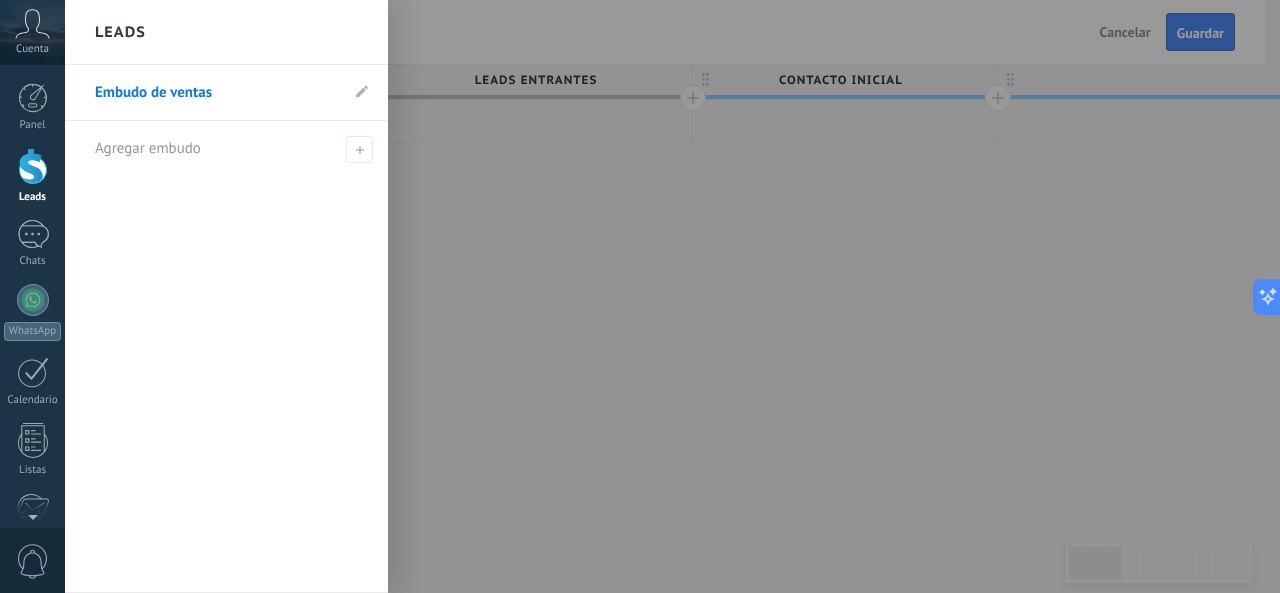 click on "Embudo de ventas" at bounding box center (226, 93) 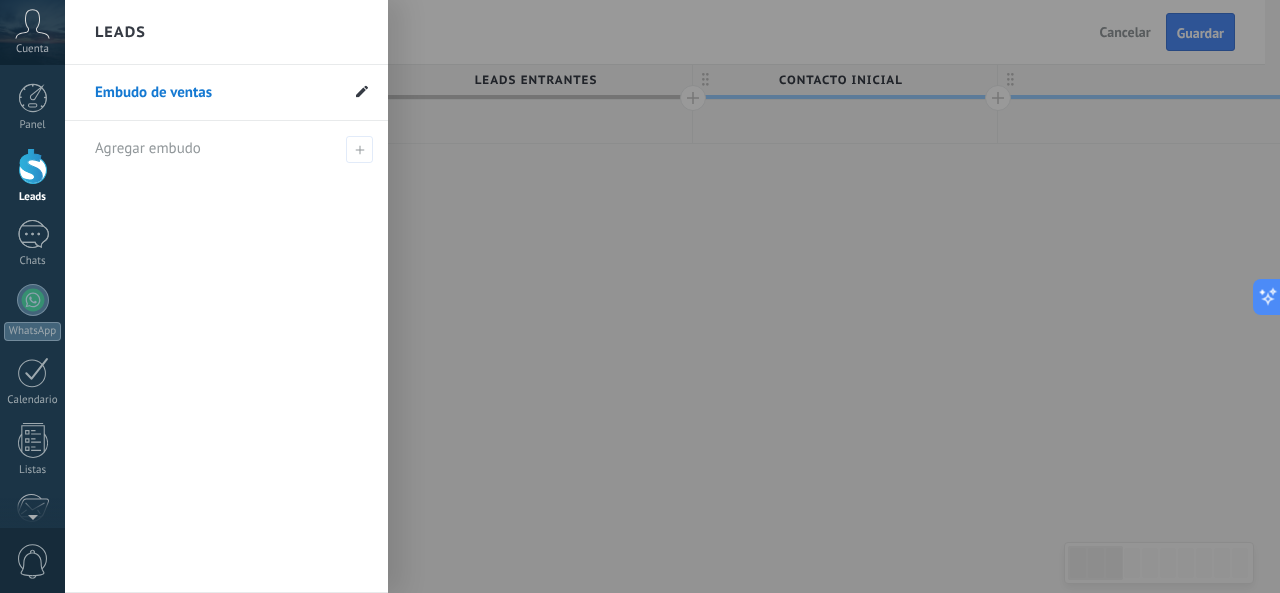 click 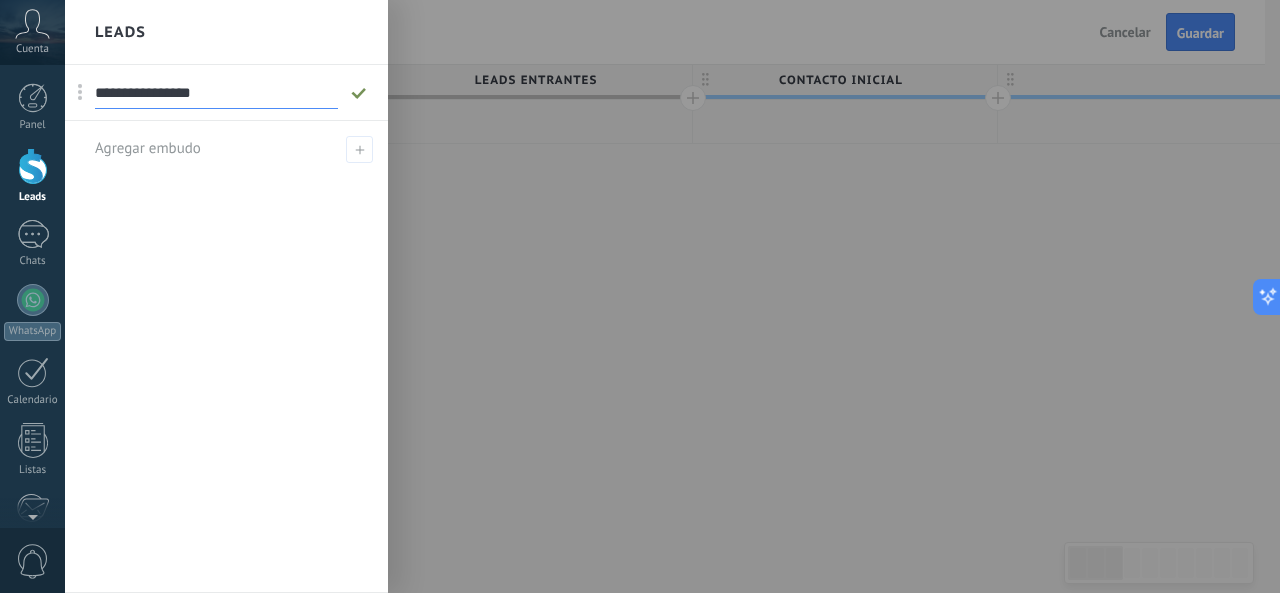 click at bounding box center [705, 296] 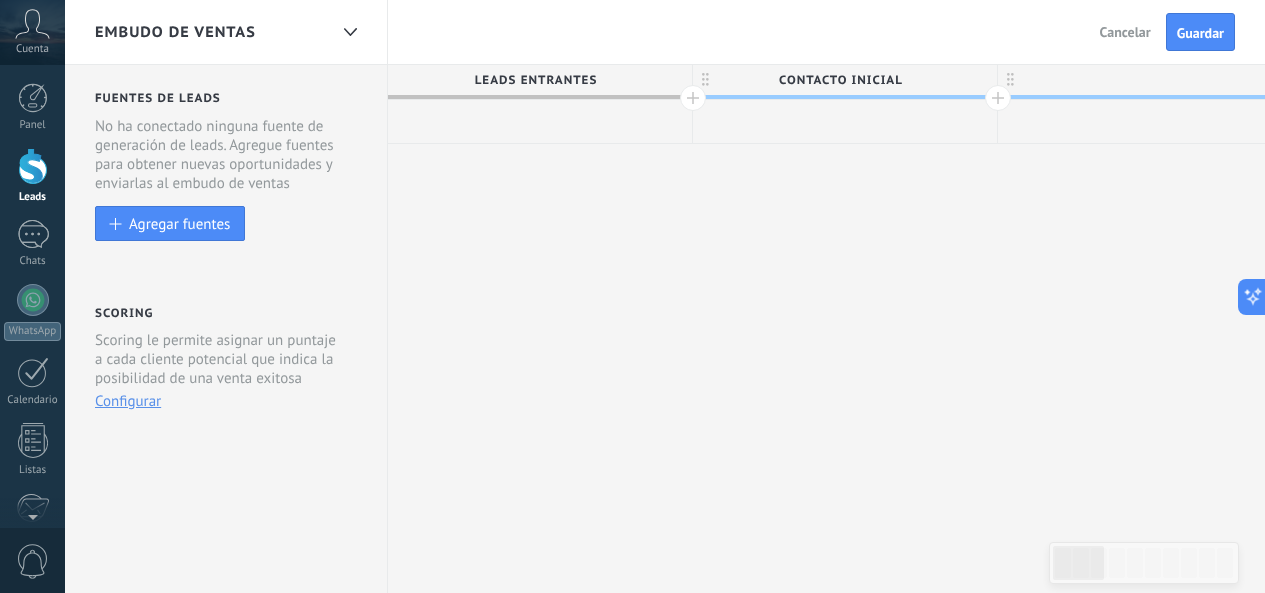 click at bounding box center (1150, 80) 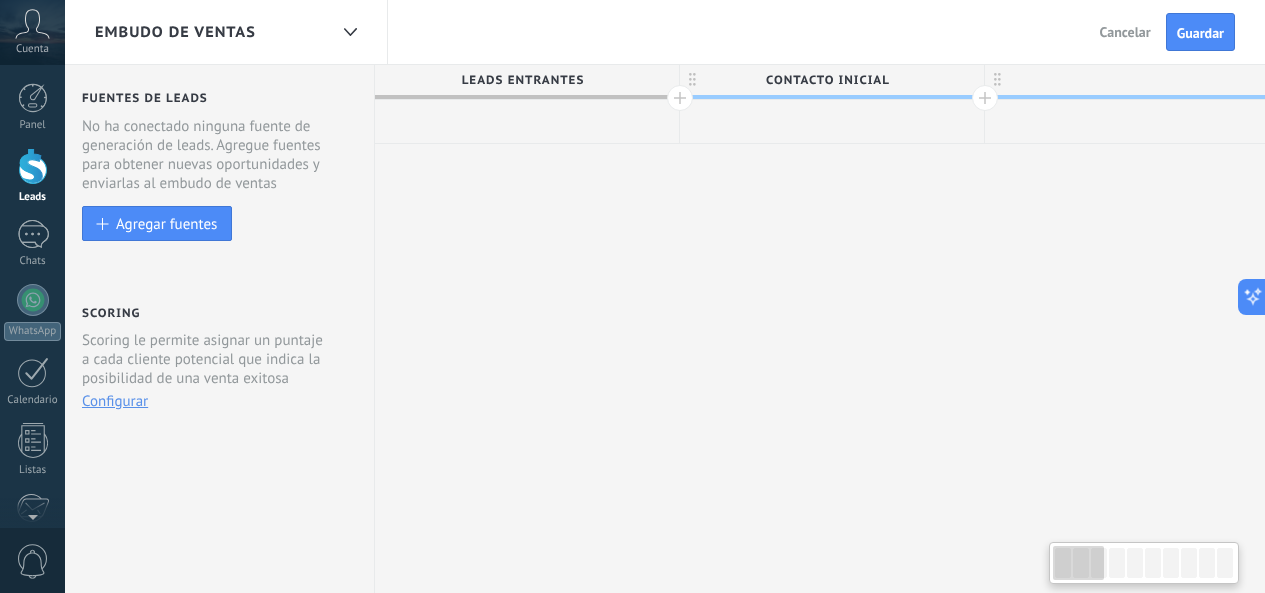 drag, startPoint x: 1099, startPoint y: 568, endPoint x: 1061, endPoint y: 570, distance: 38.052597 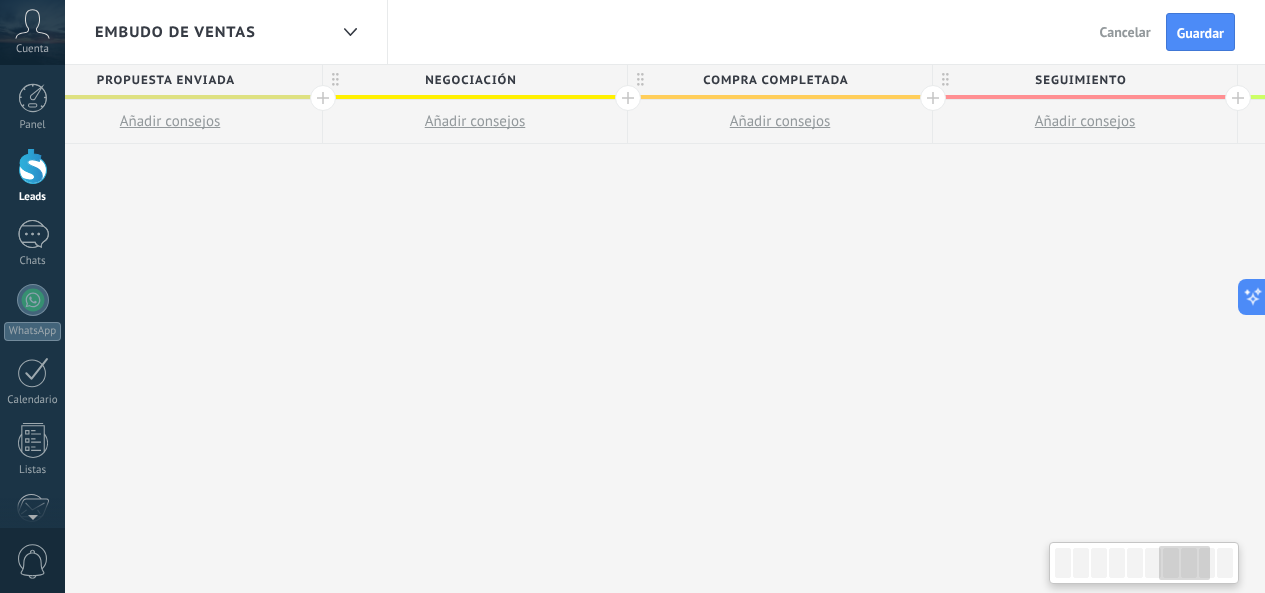 scroll, scrollTop: 0, scrollLeft: 2457, axis: horizontal 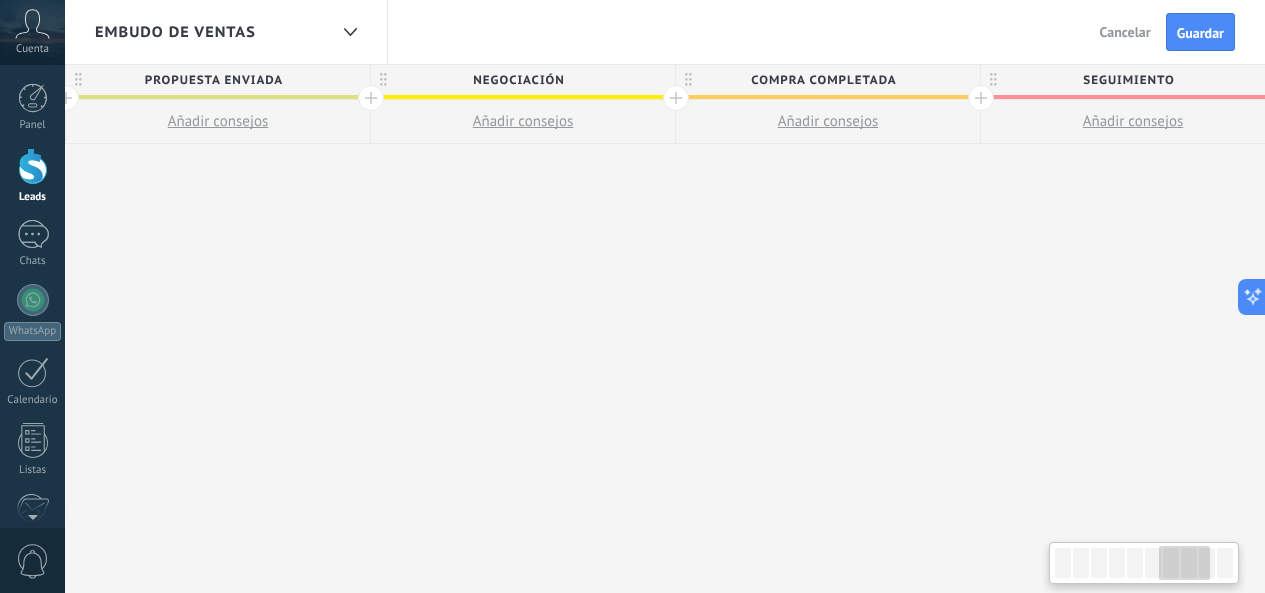 drag, startPoint x: 1092, startPoint y: 571, endPoint x: 1194, endPoint y: 573, distance: 102.01961 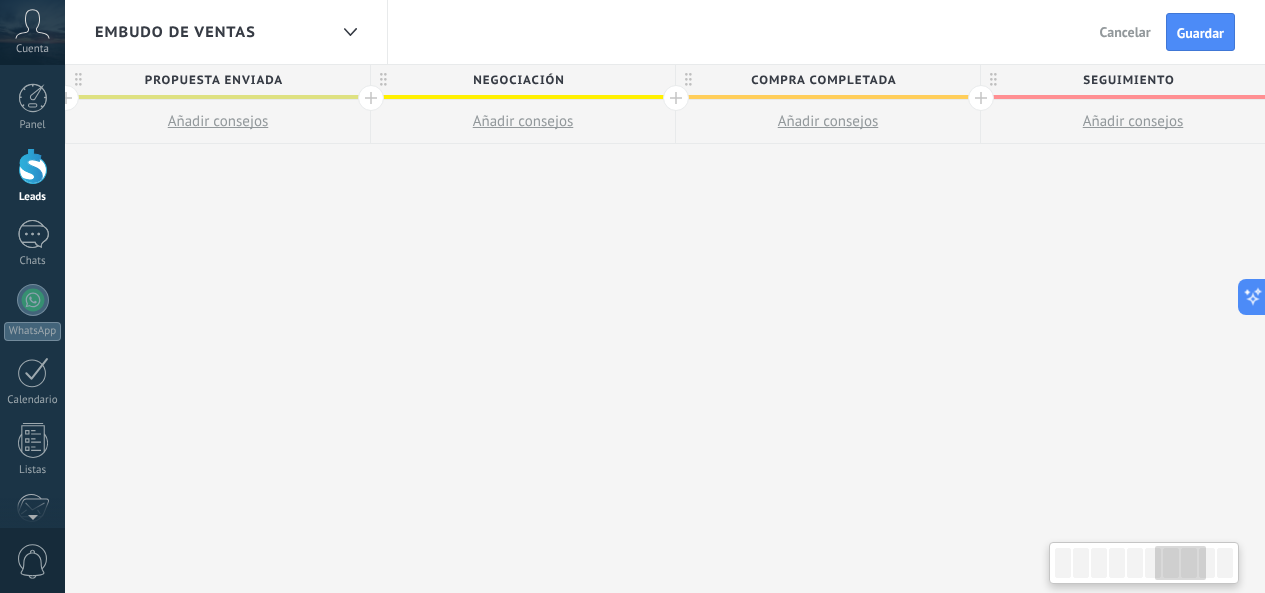 drag, startPoint x: 1197, startPoint y: 574, endPoint x: 1173, endPoint y: 574, distance: 24 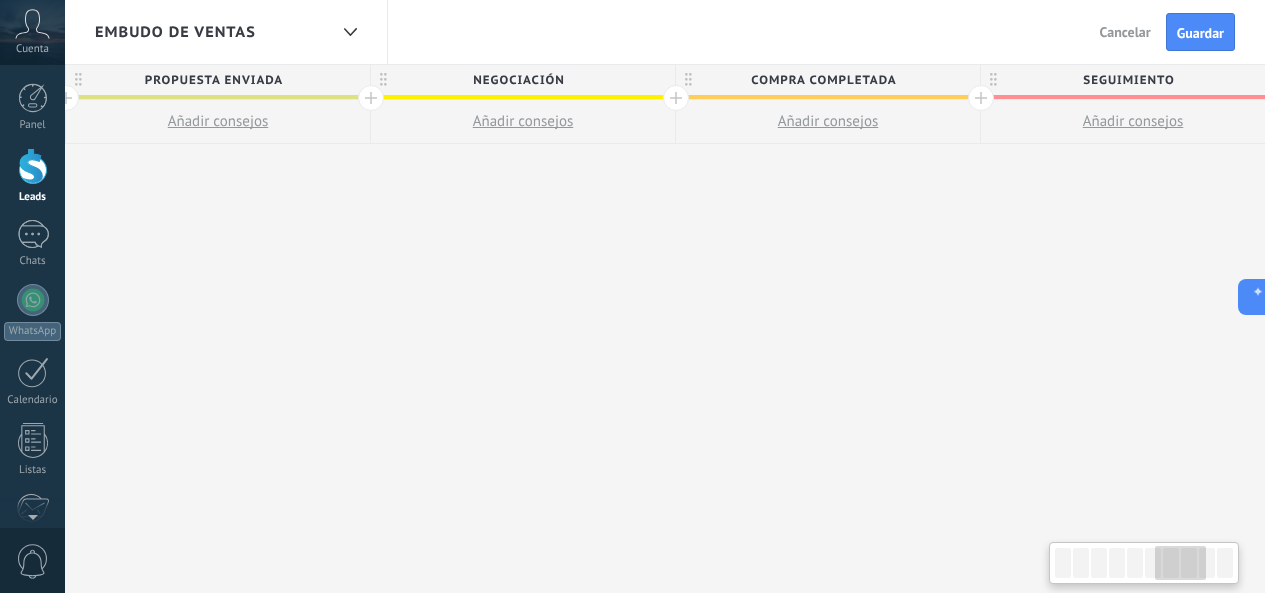 drag, startPoint x: 1173, startPoint y: 574, endPoint x: 1181, endPoint y: 558, distance: 17.888544 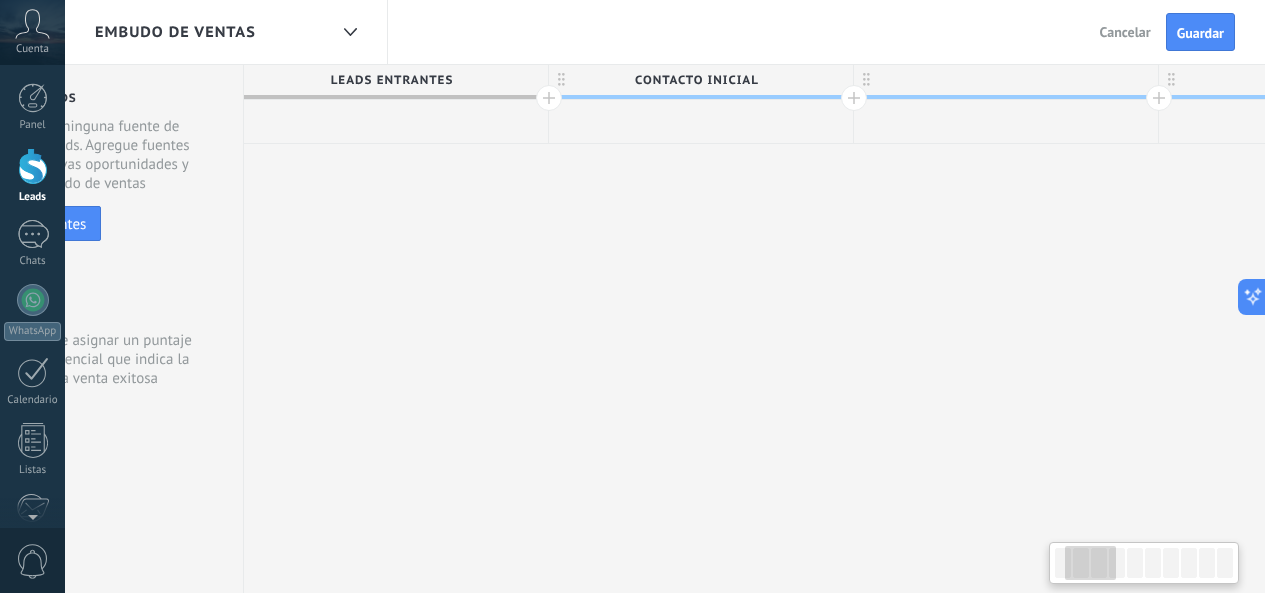 scroll, scrollTop: 0, scrollLeft: 0, axis: both 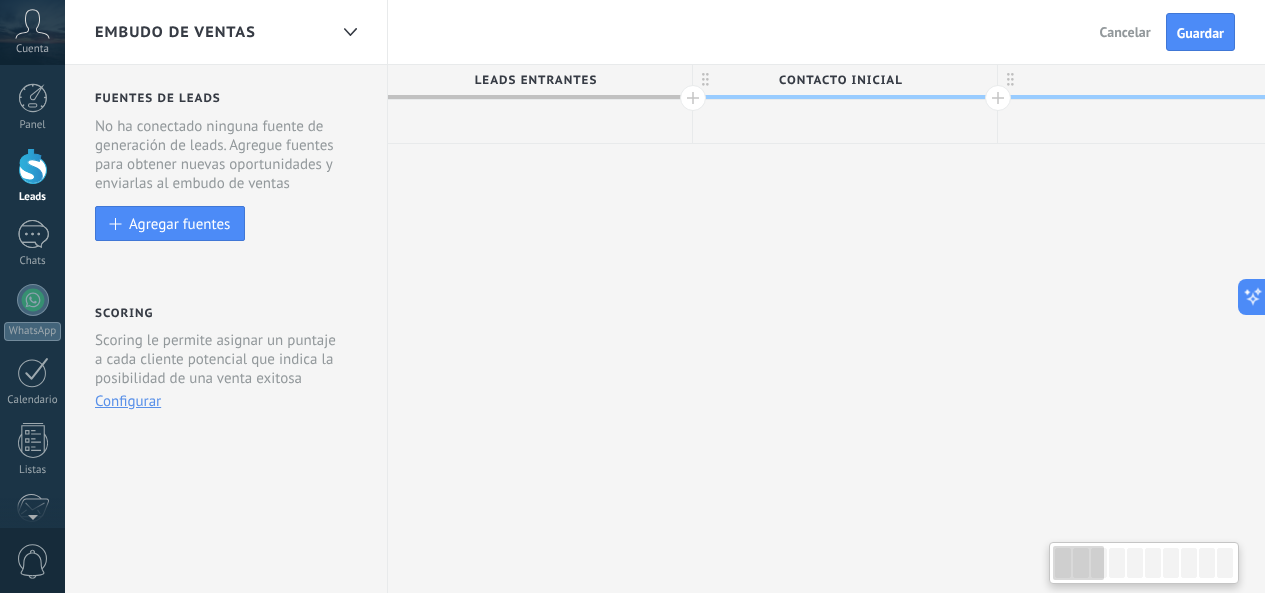 drag, startPoint x: 1169, startPoint y: 560, endPoint x: 1061, endPoint y: 552, distance: 108.29589 